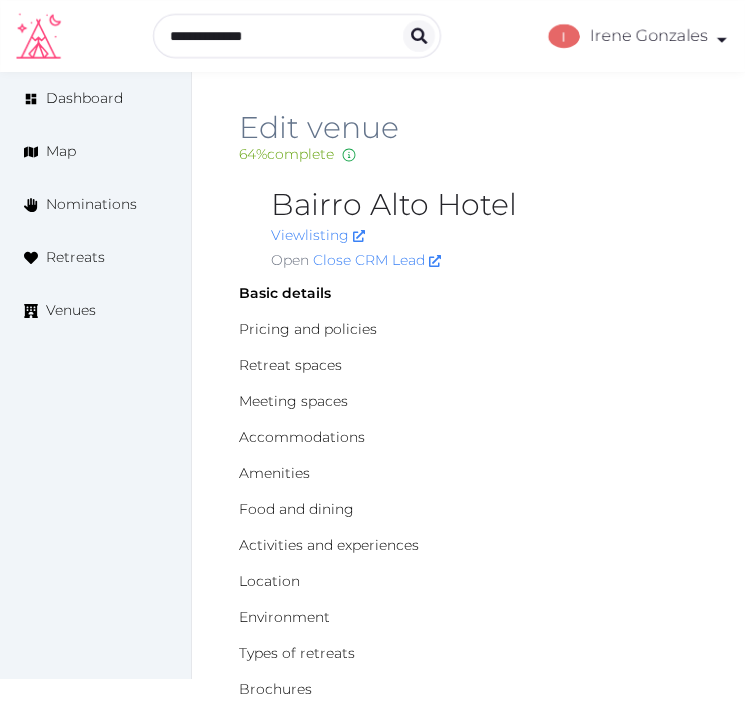 scroll, scrollTop: 0, scrollLeft: 0, axis: both 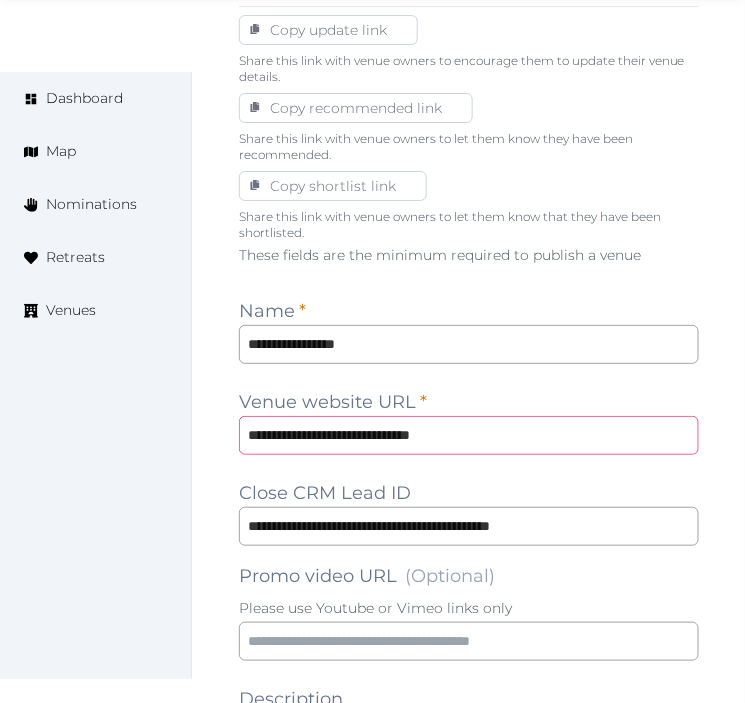 click on "**********" at bounding box center (469, 435) 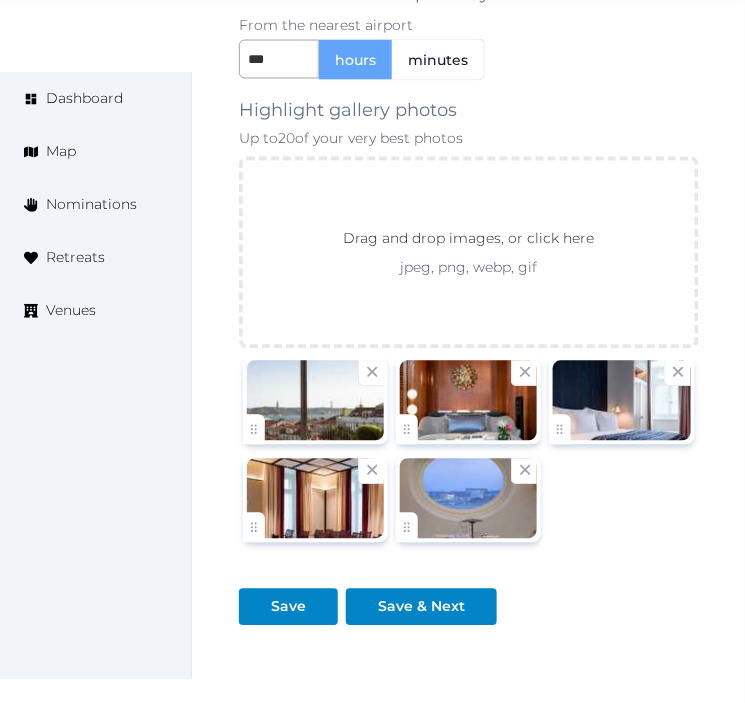 scroll, scrollTop: 3301, scrollLeft: 0, axis: vertical 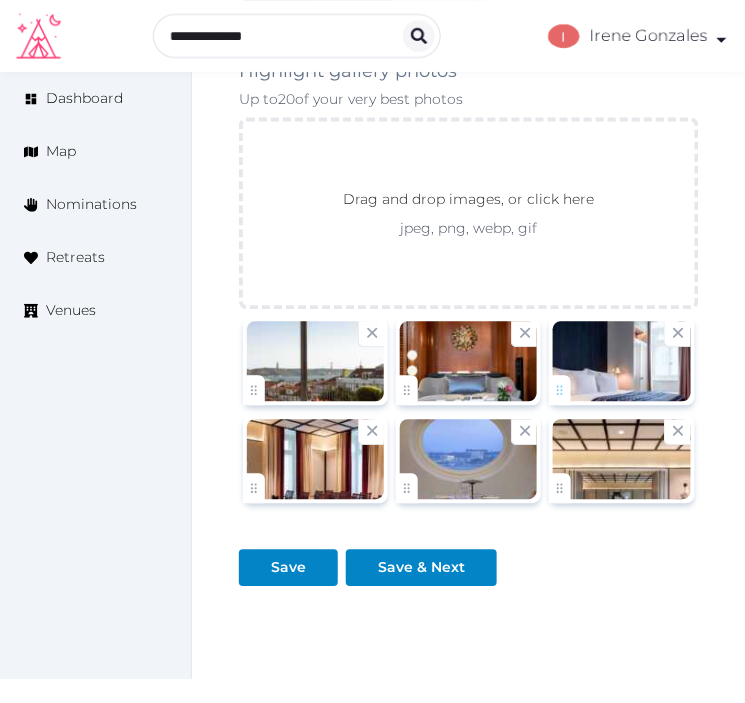 click on "Irene Gonzales   Account My Venue Listings My Retreats Logout      Dashboard Map Nominations Retreats Venues Edit venue 64 %  complete Fill out all the fields in your listing to increase its completion percentage.   A higher completion percentage will make your listing more attractive and result in better matches. Bairro Alto Hotel   View  listing   Open    Close CRM Lead Basic details Pricing and policies Retreat spaces Meeting spaces Accommodations Amenities Food and dining Activities and experiences Location Environment Types of retreats Brochures Notes Ownership Administration Activity This venue is live and visible to the public Mark draft Archive Venue owned by RetreatsAndVenues Manager c.o.r.e.y.sanford@retreatsandvenues.com Copy ownership transfer link Share this link with any user to transfer ownership of this venue. Users without accounts will be directed to register. Copy update link Copy recommended link Copy shortlist link Name" at bounding box center [372, -1245] 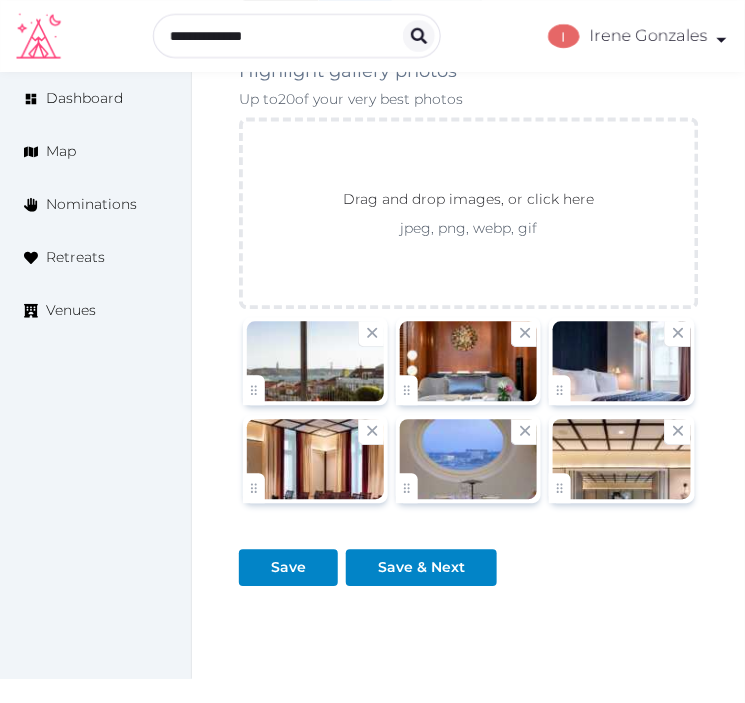 scroll, scrollTop: 3960, scrollLeft: 0, axis: vertical 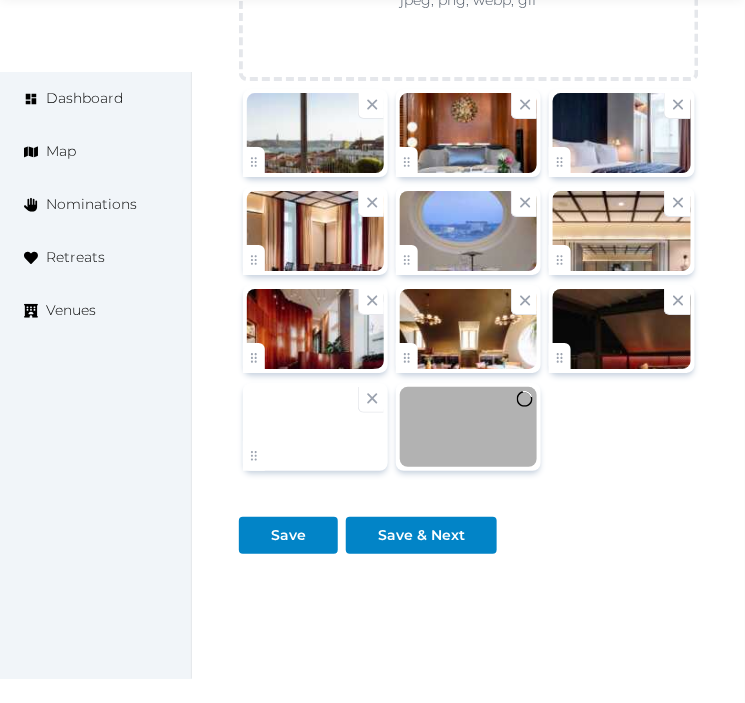 drag, startPoint x: 623, startPoint y: 397, endPoint x: 588, endPoint y: 413, distance: 38.483765 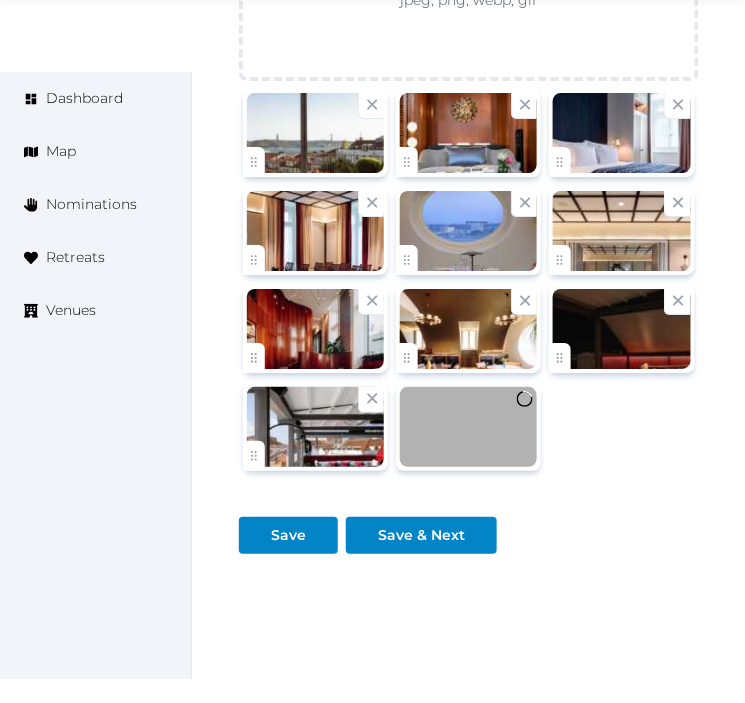 click at bounding box center [621, 133] 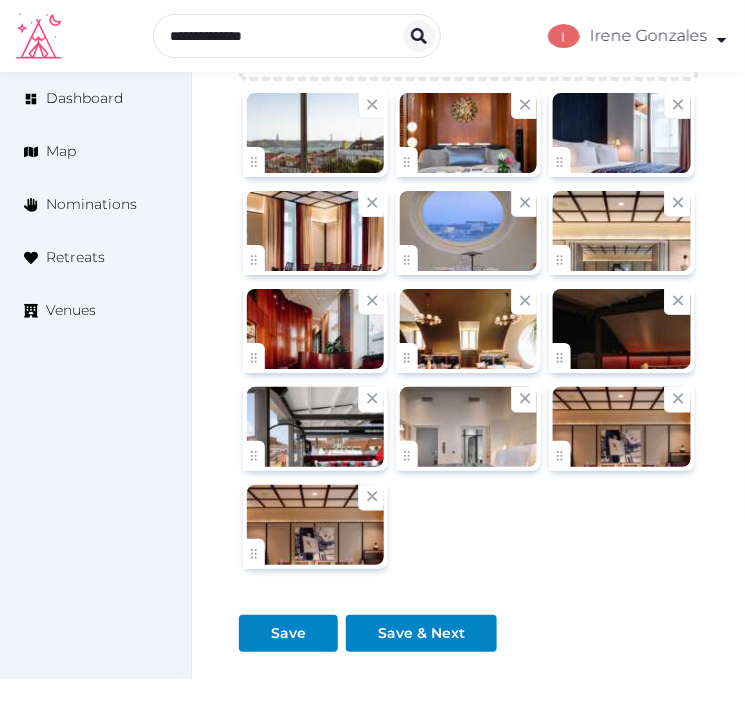 scroll, scrollTop: 3301, scrollLeft: 0, axis: vertical 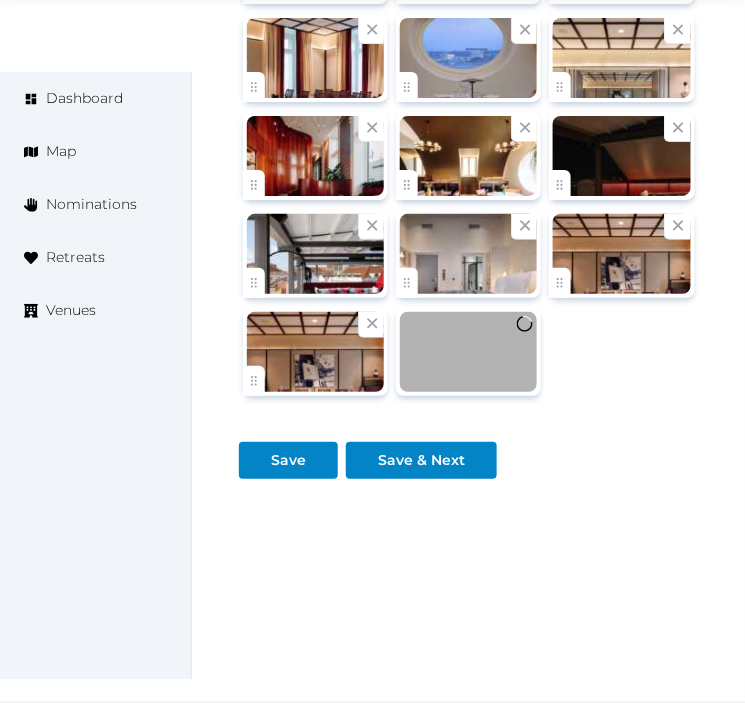 click at bounding box center (621, -40) 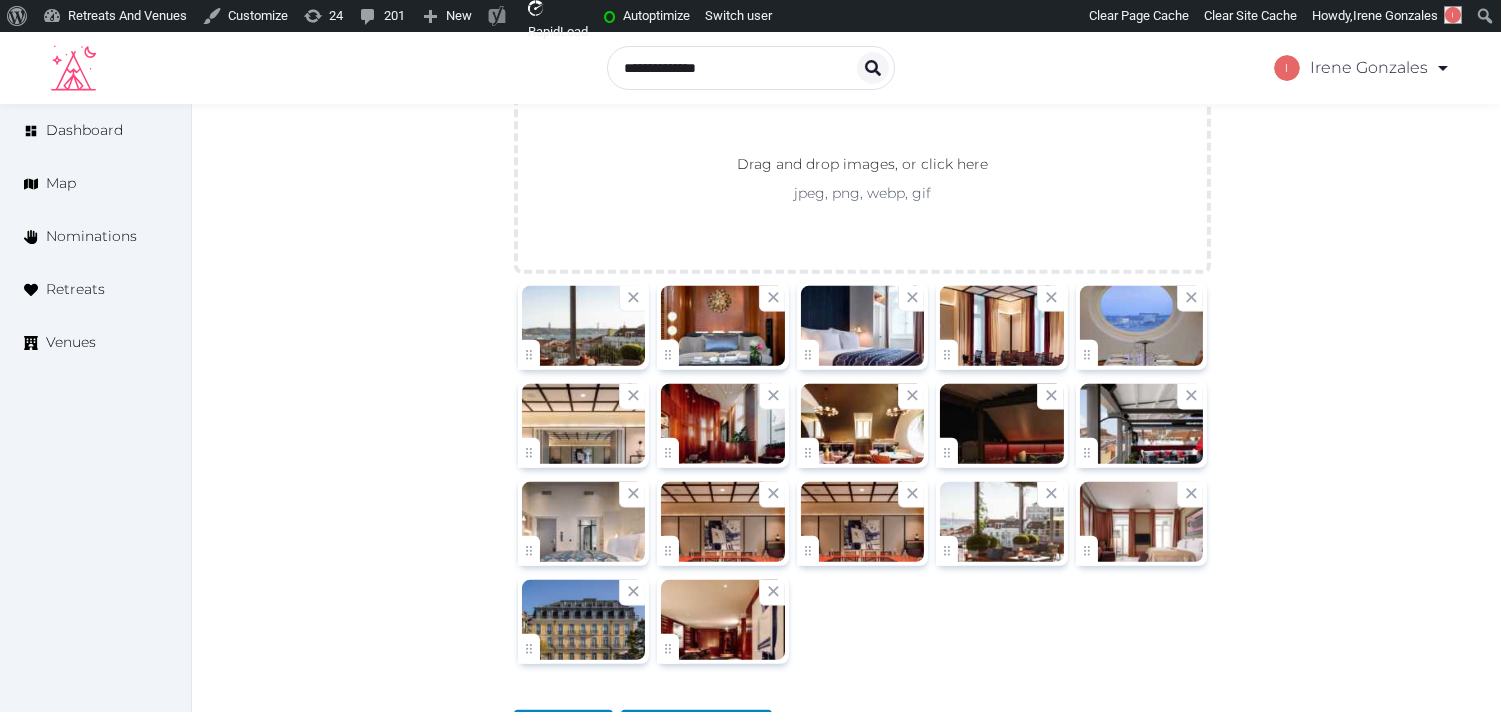 scroll, scrollTop: 2264, scrollLeft: 0, axis: vertical 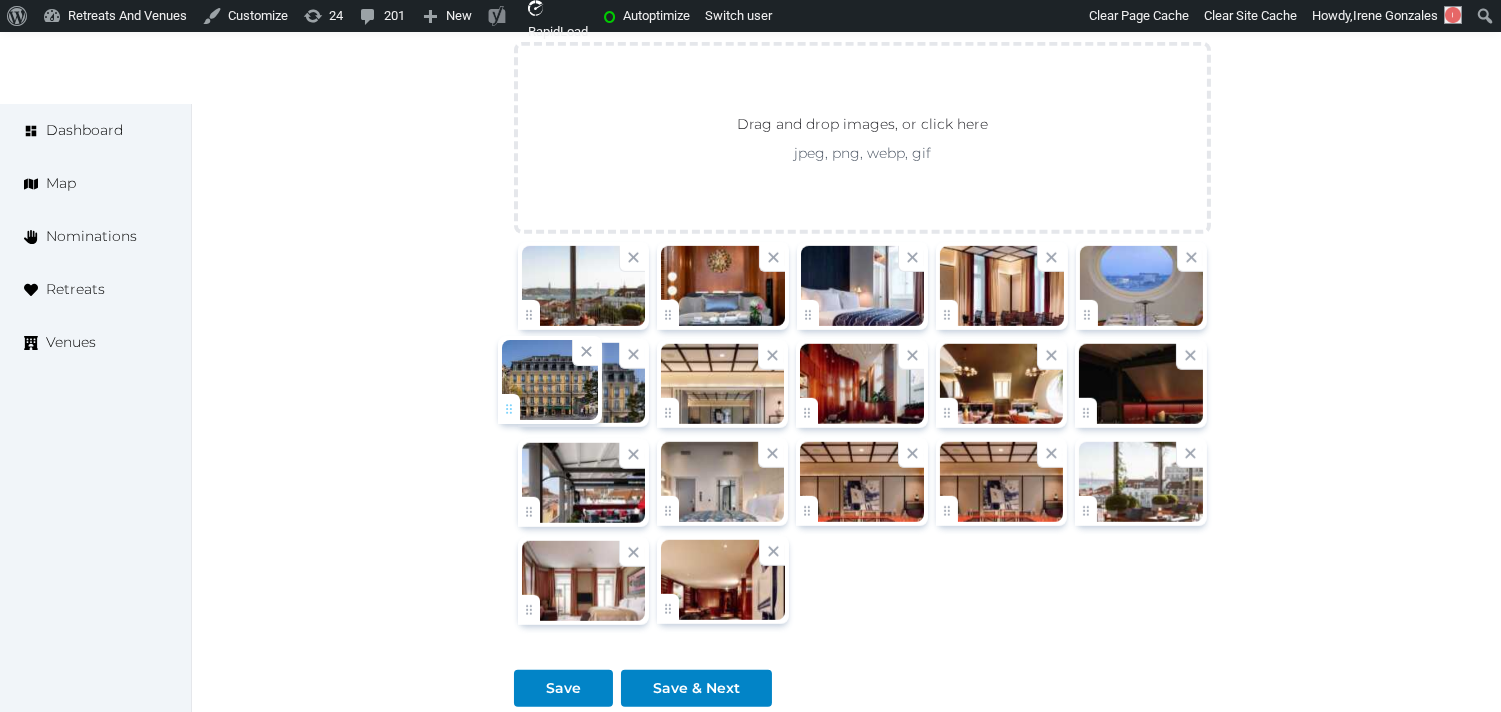 drag, startPoint x: 535, startPoint y: 605, endPoint x: 515, endPoint y: 402, distance: 203.98285 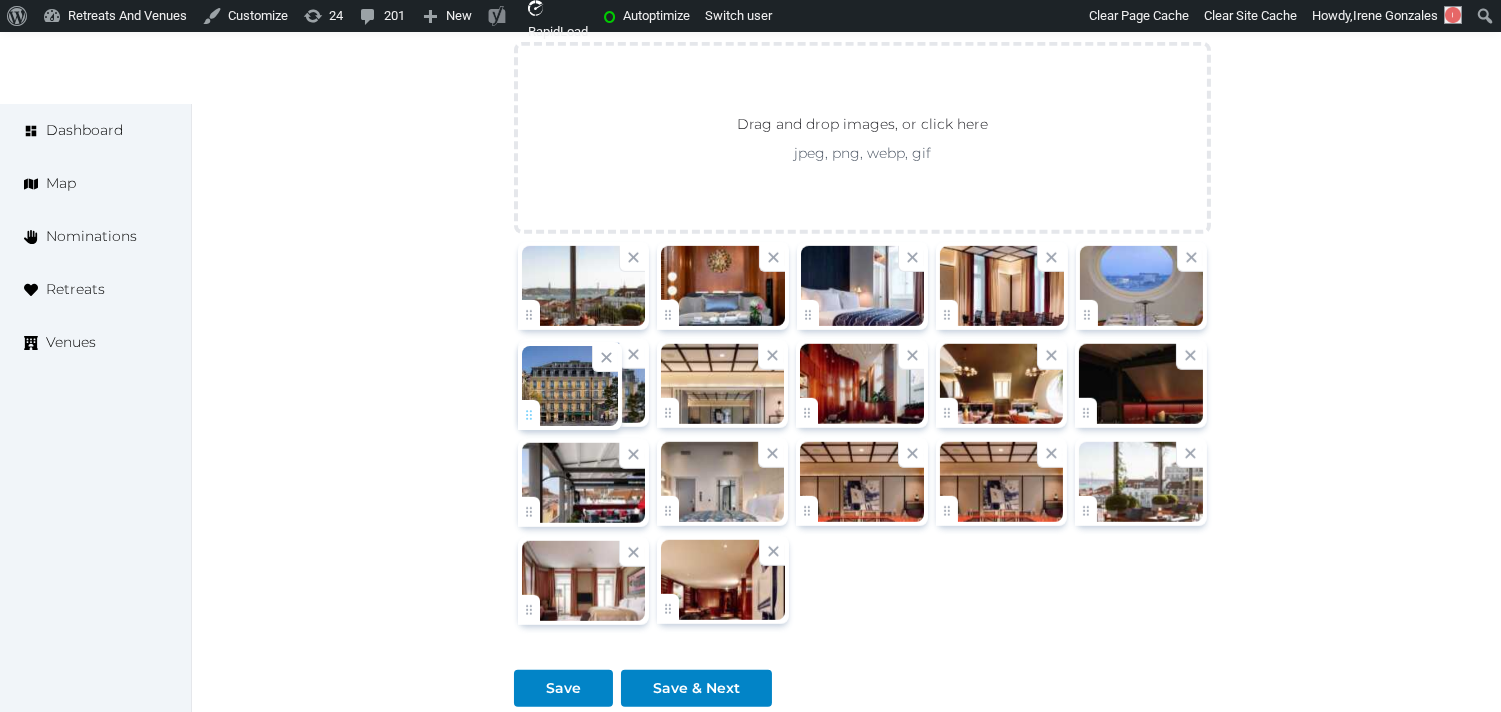 click on "Irene Gonzales   Account My Venue Listings My Retreats Logout      Dashboard Map Nominations Retreats Venues Edit venue 64 %  complete Fill out all the fields in your listing to increase its completion percentage.   A higher completion percentage will make your listing more attractive and result in better matches. Bairro Alto Hotel   View  listing   Open    Close CRM Lead Basic details Pricing and policies Retreat spaces Meeting spaces Accommodations Amenities Food and dining Activities and experiences Location Environment Types of retreats Brochures Notes Ownership Administration Activity This venue is live and visible to the public Mark draft Archive Venue owned by RetreatsAndVenues Manager c.o.r.e.y.sanford@retreatsandvenues.com Copy ownership transfer link Share this link with any user to transfer ownership of this venue. Users without accounts will be directed to register. Copy update link Copy recommended link Copy shortlist link Name" at bounding box center (750, -651) 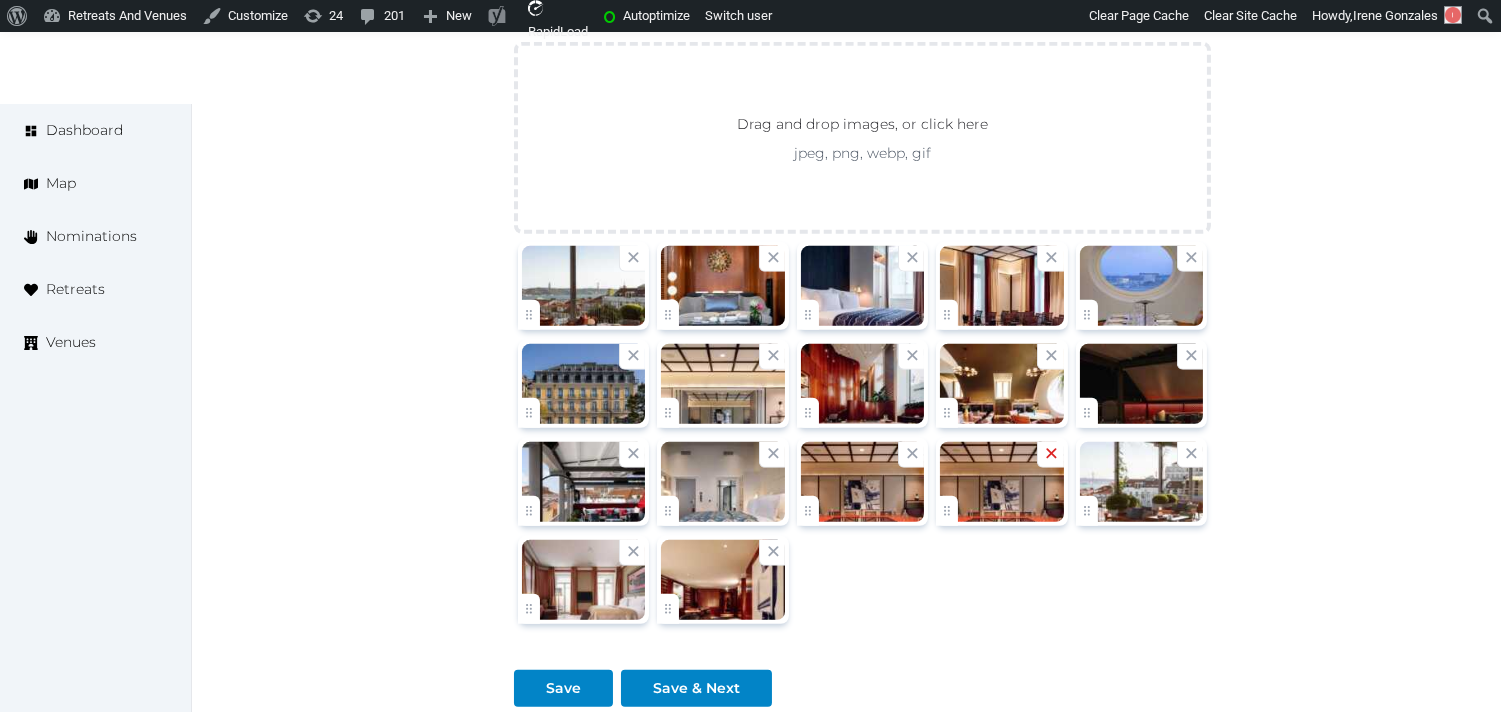 click 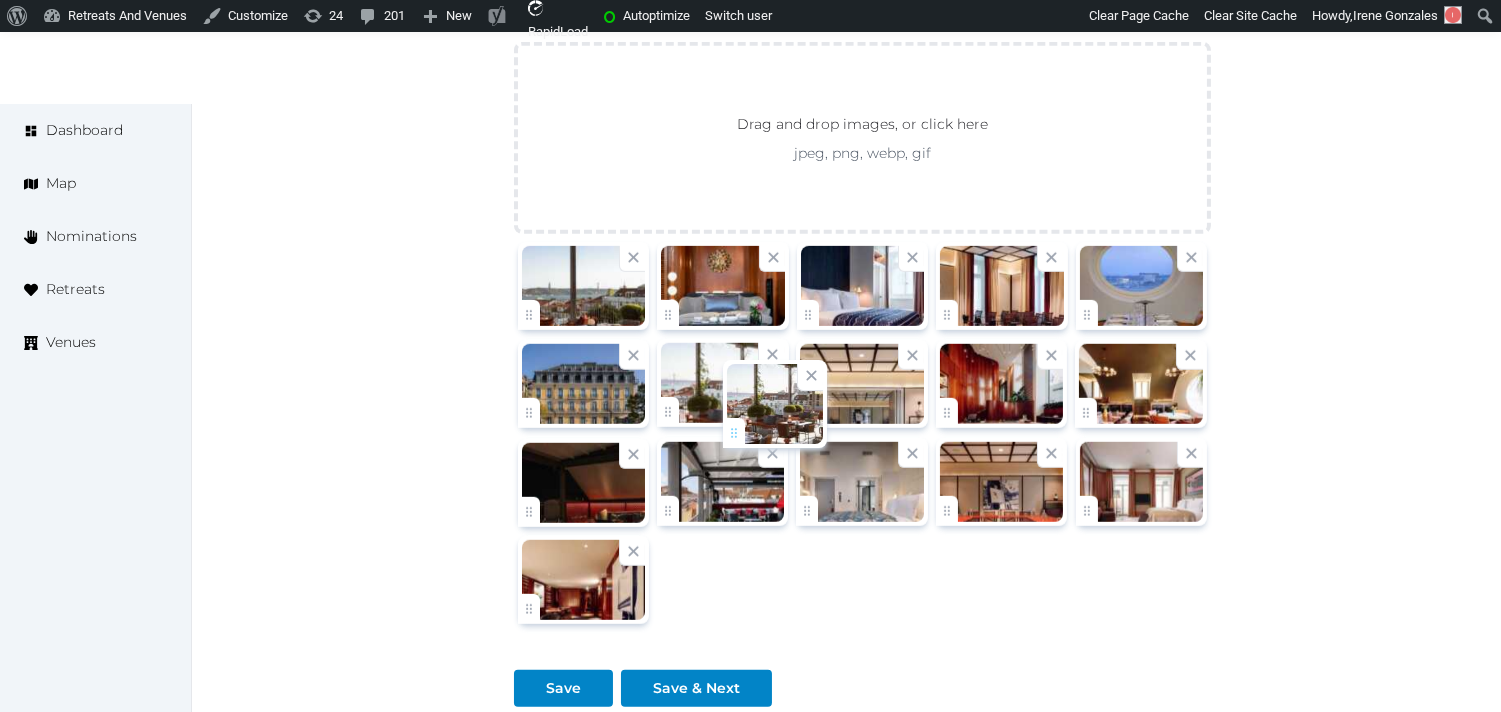 drag, startPoint x: 948, startPoint y: 511, endPoint x: 735, endPoint y: 431, distance: 227.52802 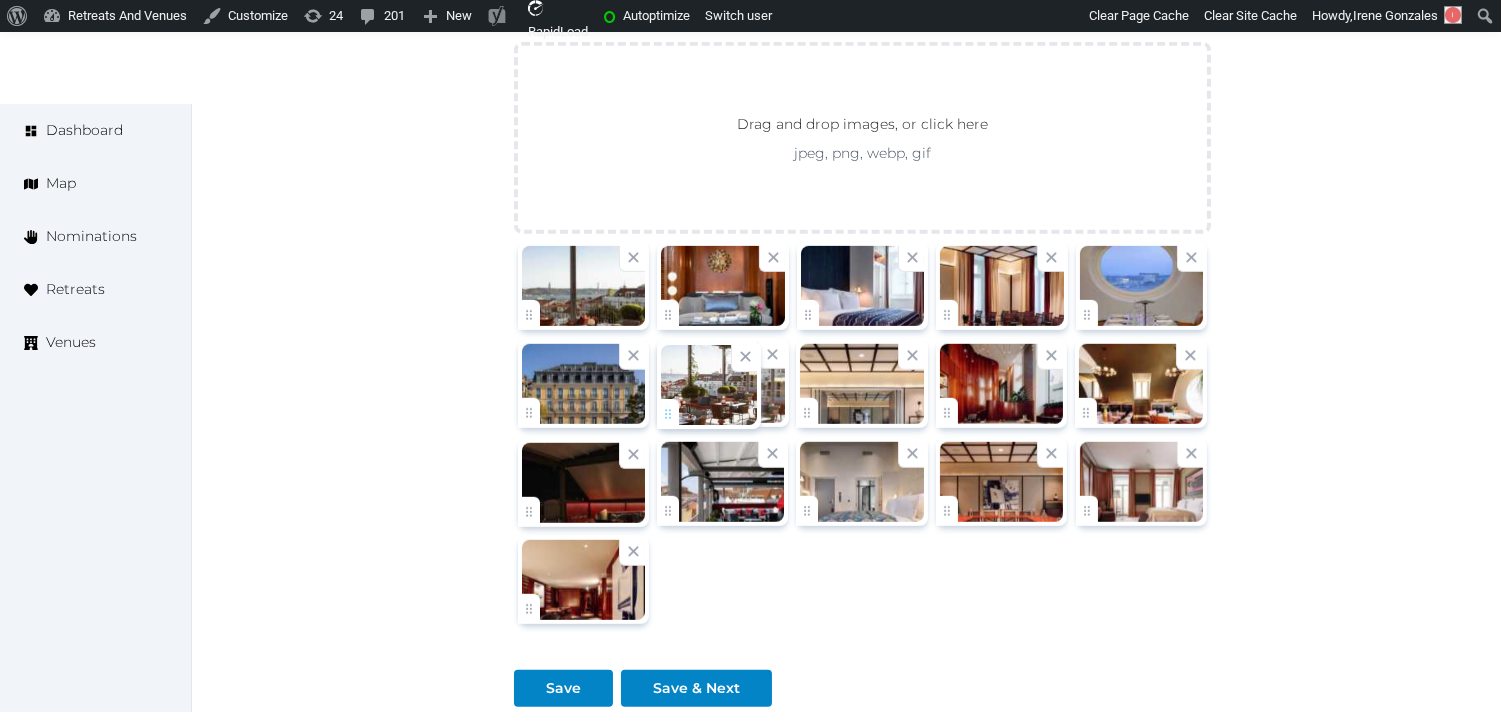 click on "Irene Gonzales   Account My Venue Listings My Retreats Logout      Dashboard Map Nominations Retreats Venues Edit venue 64 %  complete Fill out all the fields in your listing to increase its completion percentage.   A higher completion percentage will make your listing more attractive and result in better matches. Bairro Alto Hotel   View  listing   Open    Close CRM Lead Basic details Pricing and policies Retreat spaces Meeting spaces Accommodations Amenities Food and dining Activities and experiences Location Environment Types of retreats Brochures Notes Ownership Administration Activity This venue is live and visible to the public Mark draft Archive Venue owned by RetreatsAndVenues Manager c.o.r.e.y.sanford@retreatsandvenues.com Copy ownership transfer link Share this link with any user to transfer ownership of this venue. Users without accounts will be directed to register. Copy update link Copy recommended link Copy shortlist link Name" at bounding box center [750, -651] 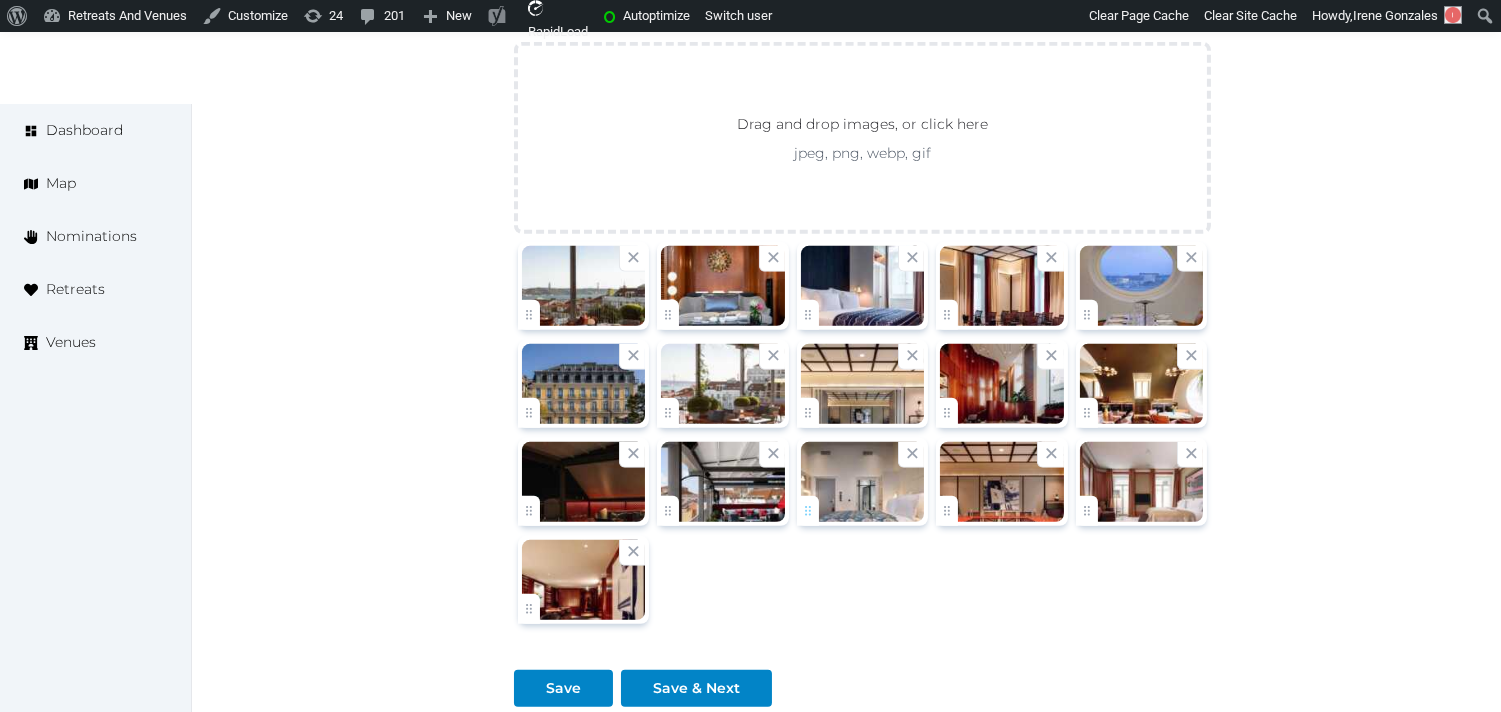 click on "Irene Gonzales   Account My Venue Listings My Retreats Logout      Dashboard Map Nominations Retreats Venues Edit venue 64 %  complete Fill out all the fields in your listing to increase its completion percentage.   A higher completion percentage will make your listing more attractive and result in better matches. Bairro Alto Hotel   View  listing   Open    Close CRM Lead Basic details Pricing and policies Retreat spaces Meeting spaces Accommodations Amenities Food and dining Activities and experiences Location Environment Types of retreats Brochures Notes Ownership Administration Activity This venue is live and visible to the public Mark draft Archive Venue owned by RetreatsAndVenues Manager c.o.r.e.y.sanford@retreatsandvenues.com Copy ownership transfer link Share this link with any user to transfer ownership of this venue. Users without accounts will be directed to register. Copy update link Copy recommended link Copy shortlist link Name" at bounding box center [750, -651] 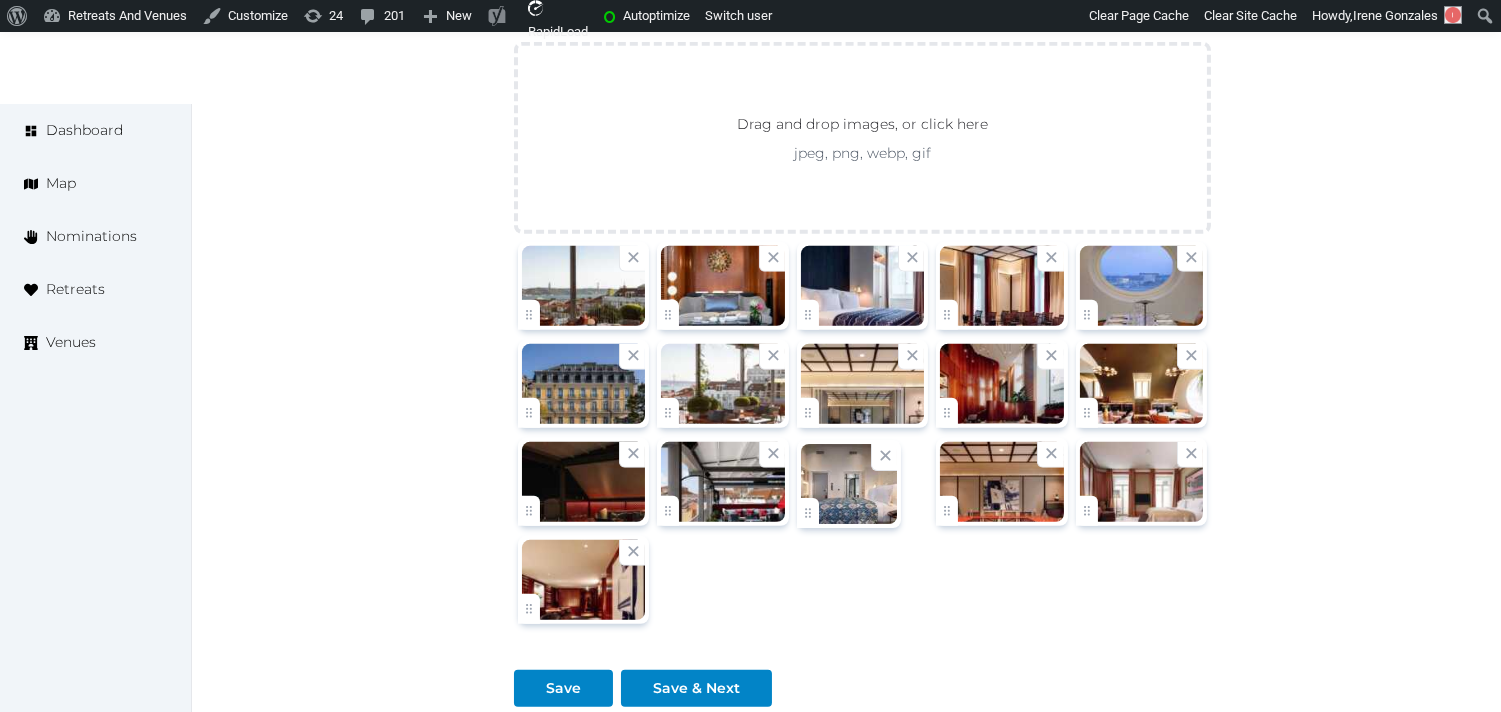 click at bounding box center (862, 482) 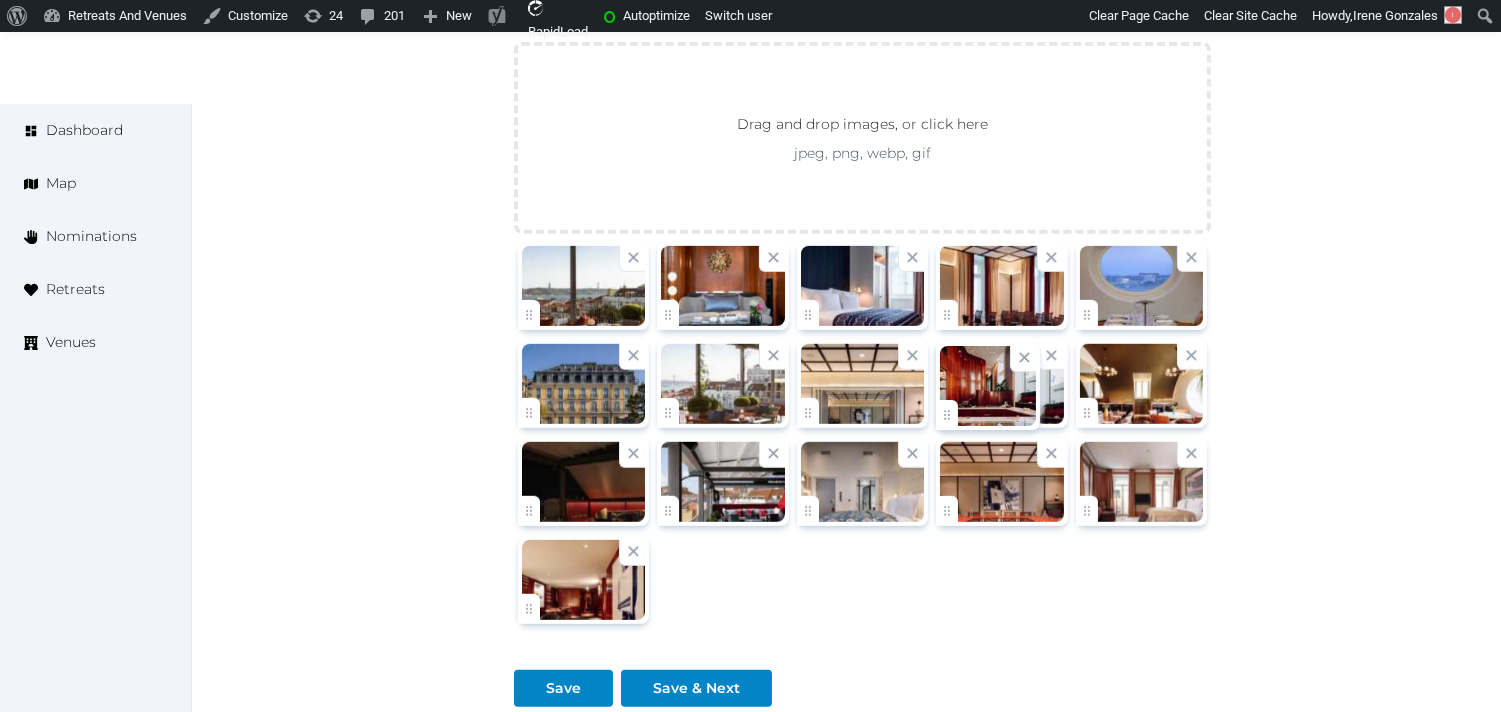 click on "Irene Gonzales   Account My Venue Listings My Retreats Logout      Dashboard Map Nominations Retreats Venues Edit venue 64 %  complete Fill out all the fields in your listing to increase its completion percentage.   A higher completion percentage will make your listing more attractive and result in better matches. Bairro Alto Hotel   View  listing   Open    Close CRM Lead Basic details Pricing and policies Retreat spaces Meeting spaces Accommodations Amenities Food and dining Activities and experiences Location Environment Types of retreats Brochures Notes Ownership Administration Activity This venue is live and visible to the public Mark draft Archive Venue owned by RetreatsAndVenues Manager c.o.r.e.y.sanford@retreatsandvenues.com Copy ownership transfer link Share this link with any user to transfer ownership of this venue. Users without accounts will be directed to register. Copy update link Copy recommended link Copy shortlist link Name" at bounding box center (750, -651) 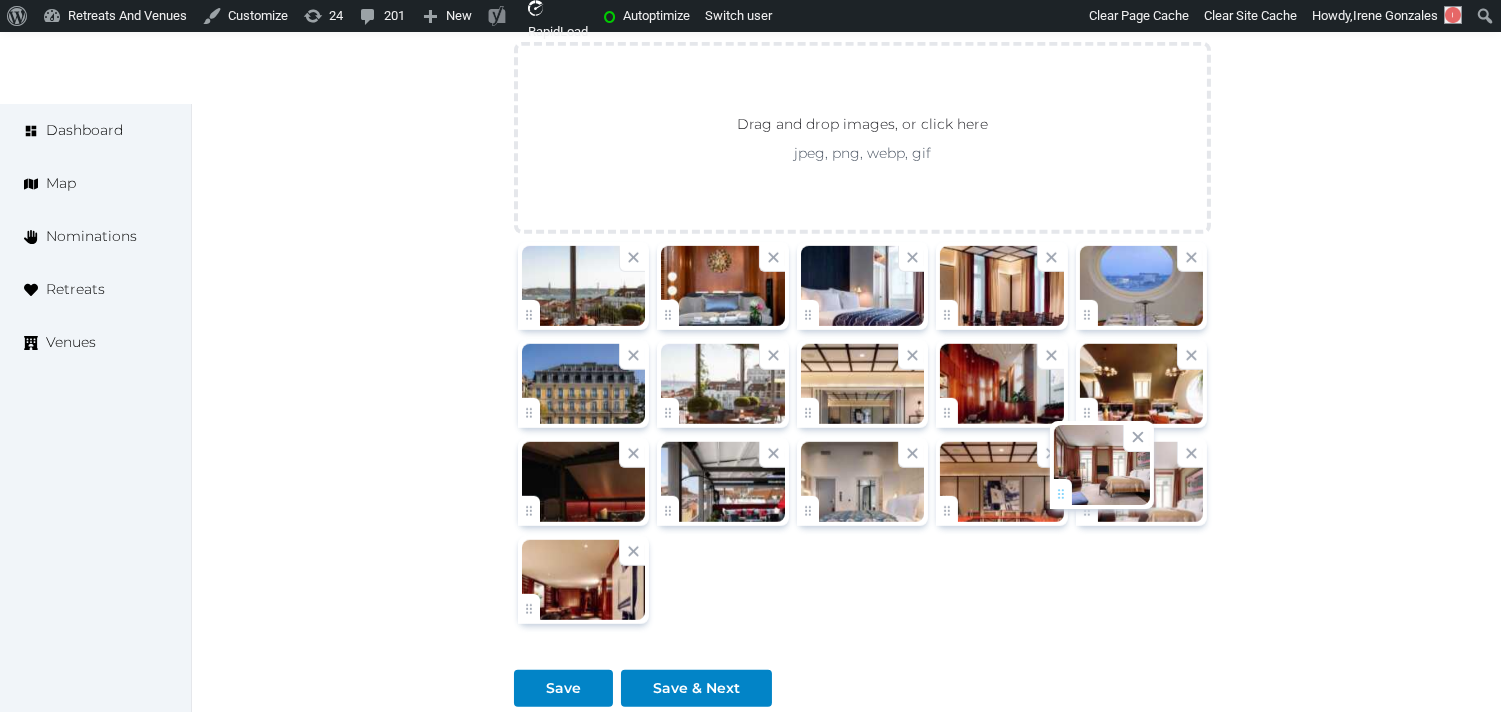 drag, startPoint x: 1090, startPoint y: 511, endPoint x: 1064, endPoint y: 492, distance: 32.202484 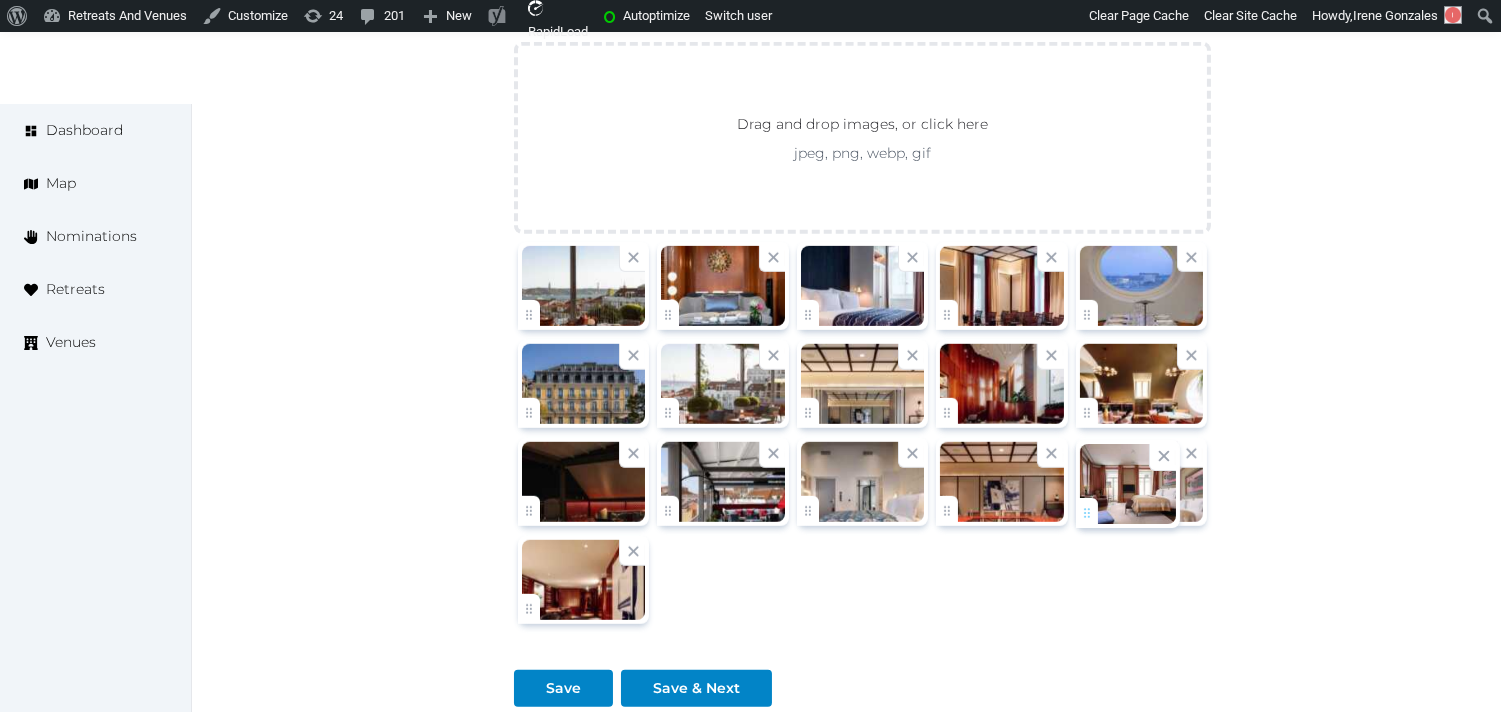 click on "Irene Gonzales   Account My Venue Listings My Retreats Logout      Dashboard Map Nominations Retreats Venues Edit venue 64 %  complete Fill out all the fields in your listing to increase its completion percentage.   A higher completion percentage will make your listing more attractive and result in better matches. Bairro Alto Hotel   View  listing   Open    Close CRM Lead Basic details Pricing and policies Retreat spaces Meeting spaces Accommodations Amenities Food and dining Activities and experiences Location Environment Types of retreats Brochures Notes Ownership Administration Activity This venue is live and visible to the public Mark draft Archive Venue owned by RetreatsAndVenues Manager c.o.r.e.y.sanford@retreatsandvenues.com Copy ownership transfer link Share this link with any user to transfer ownership of this venue. Users without accounts will be directed to register. Copy update link Copy recommended link Copy shortlist link Name" at bounding box center (750, -651) 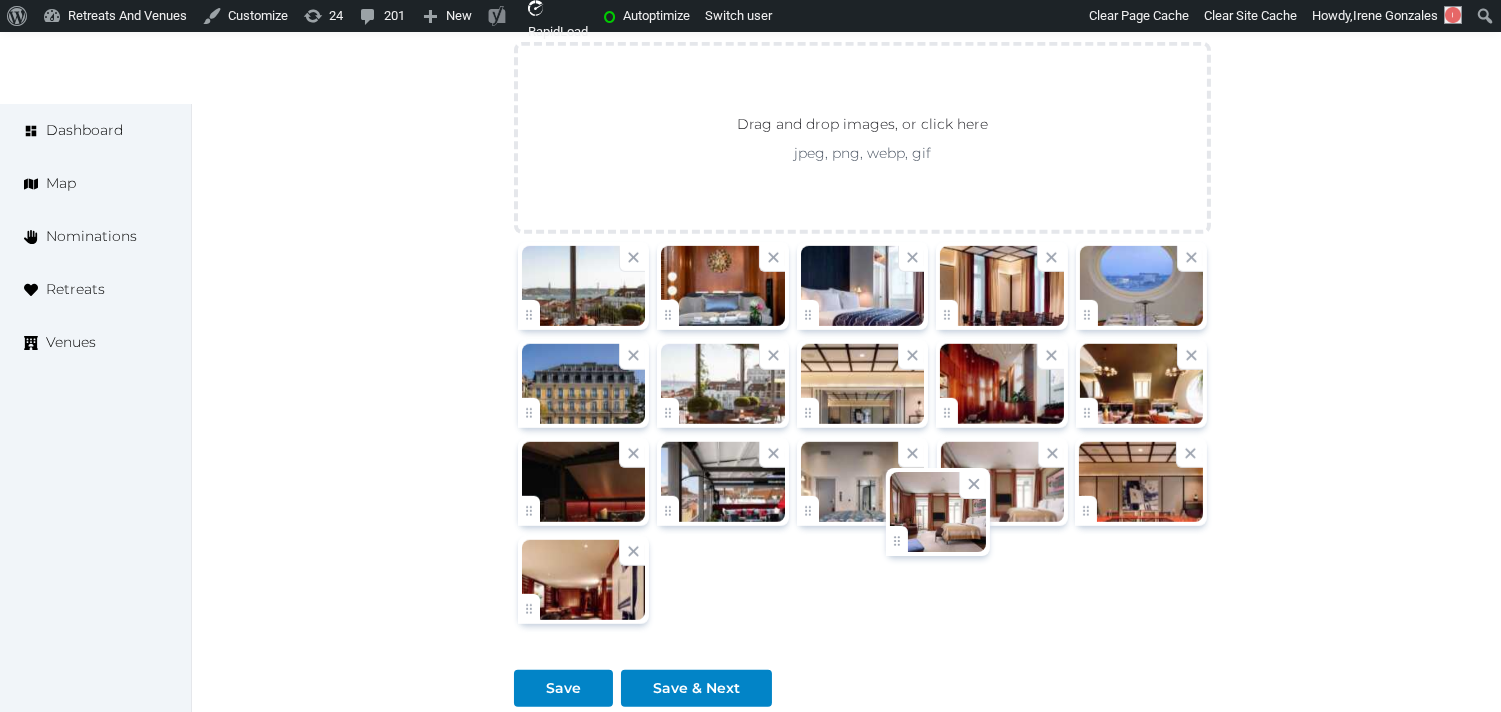 drag, startPoint x: 1083, startPoint y: 514, endPoint x: 847, endPoint y: 545, distance: 238.02731 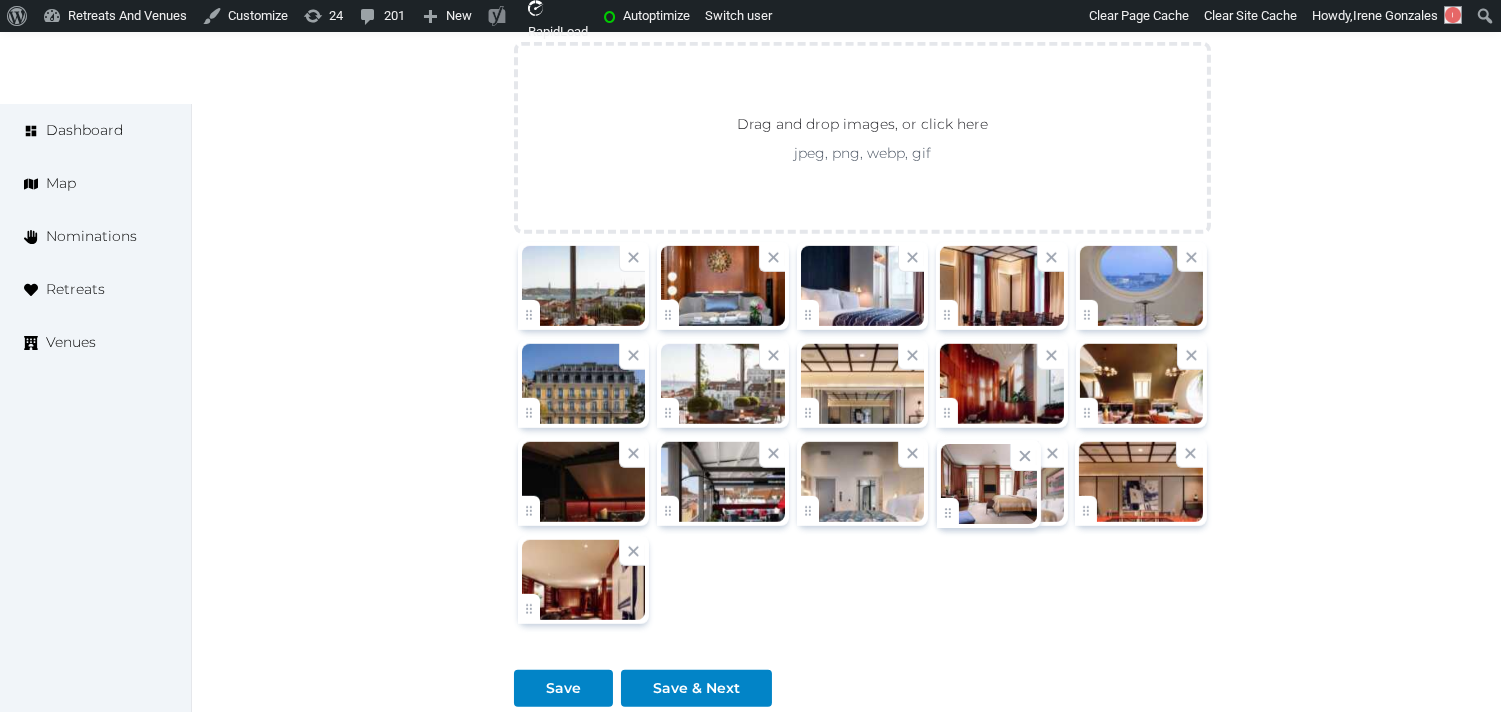 click at bounding box center (862, 434) 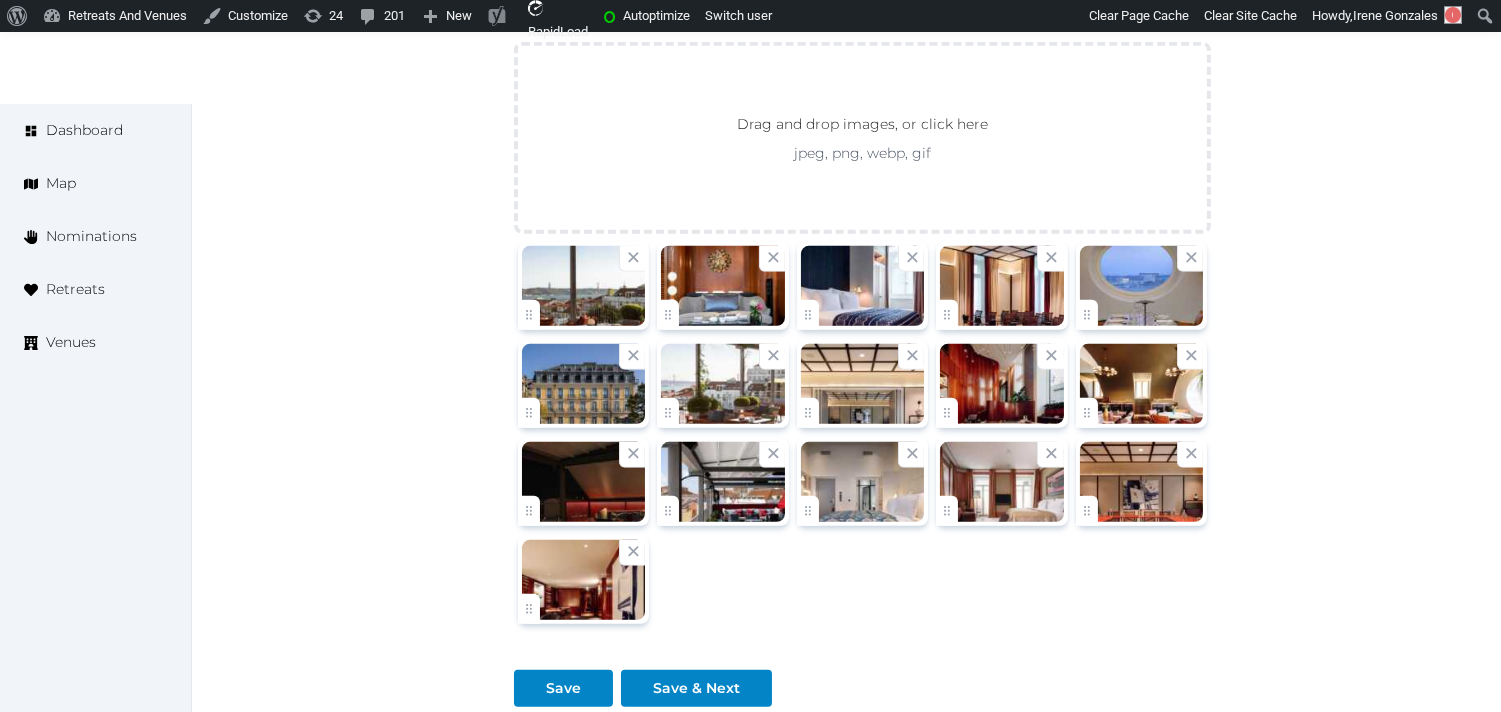 drag, startPoint x: 583, startPoint y: 583, endPoint x: 824, endPoint y: 576, distance: 241.10164 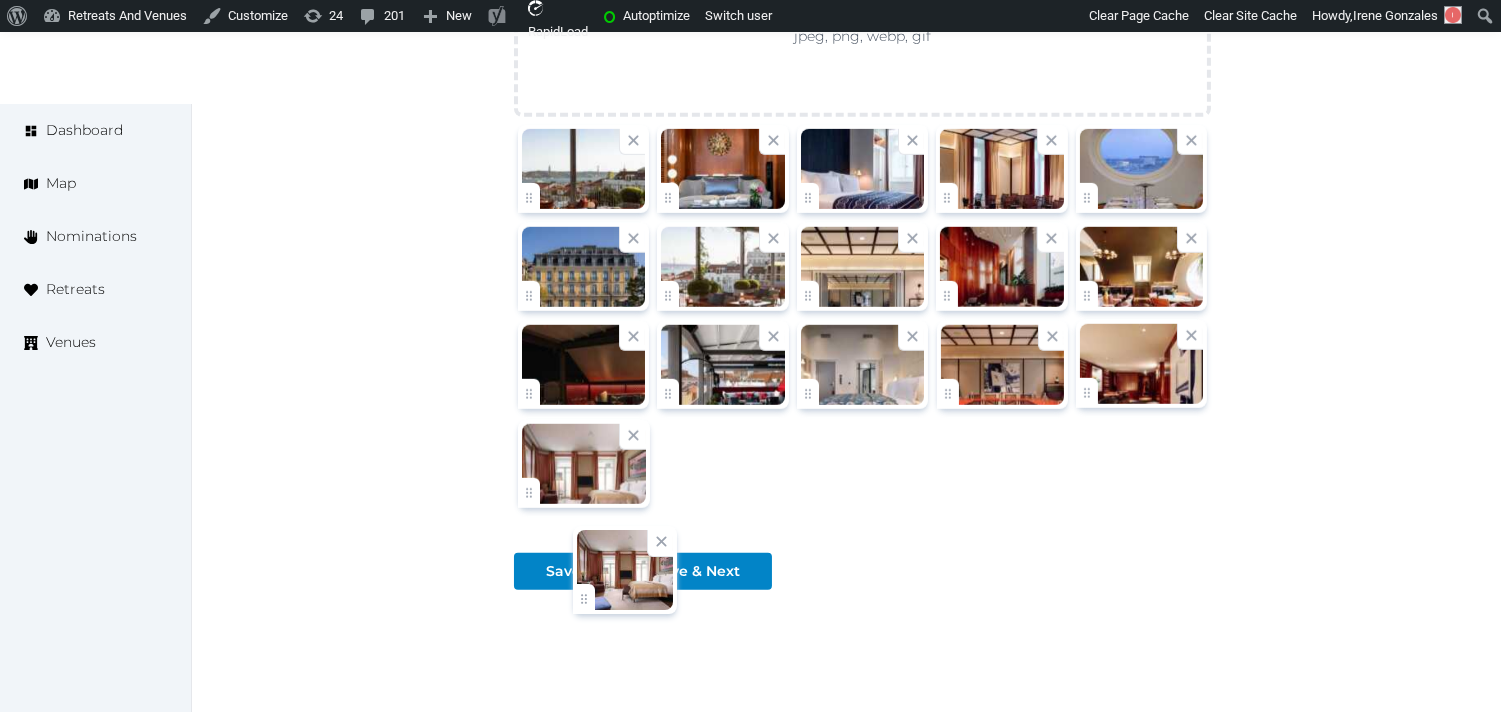 scroll, scrollTop: 2391, scrollLeft: 0, axis: vertical 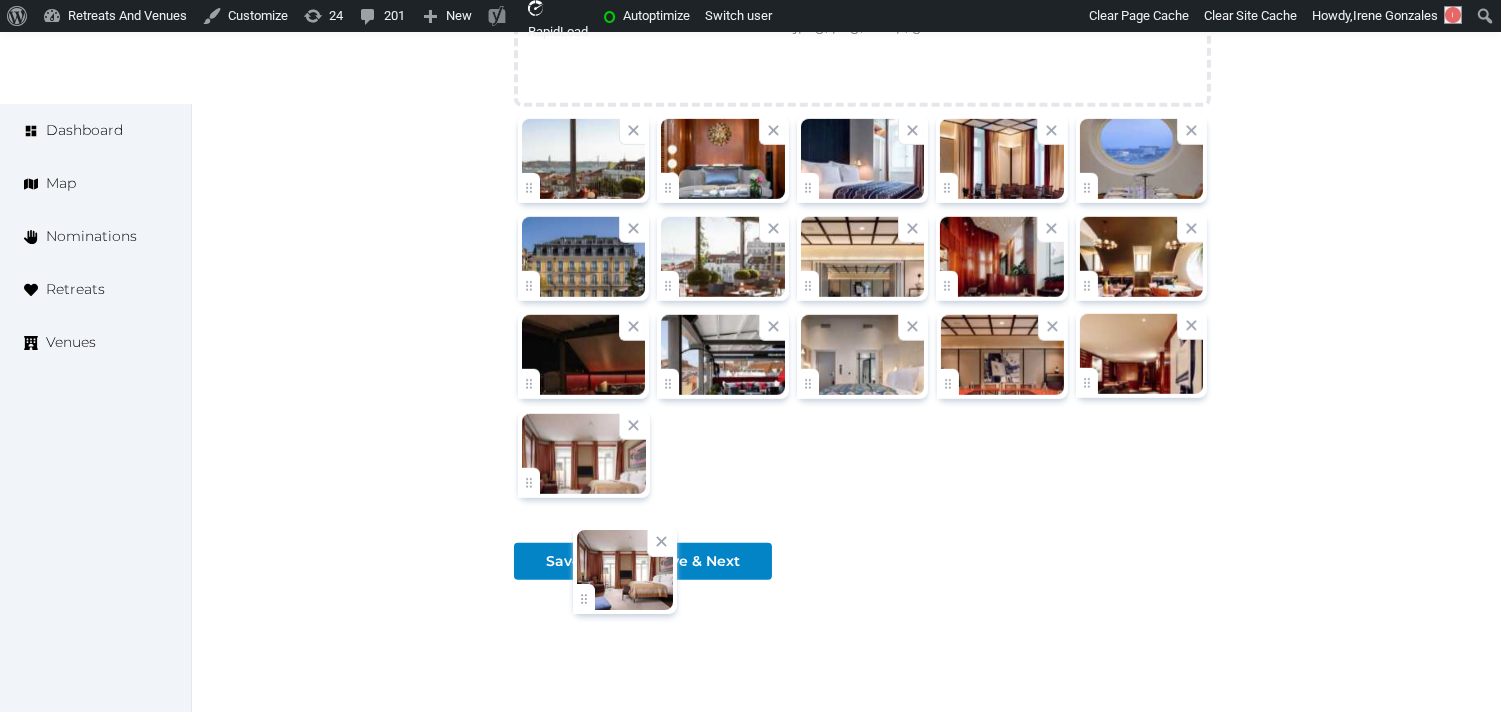 drag, startPoint x: 941, startPoint y: 507, endPoint x: 526, endPoint y: 505, distance: 415.00482 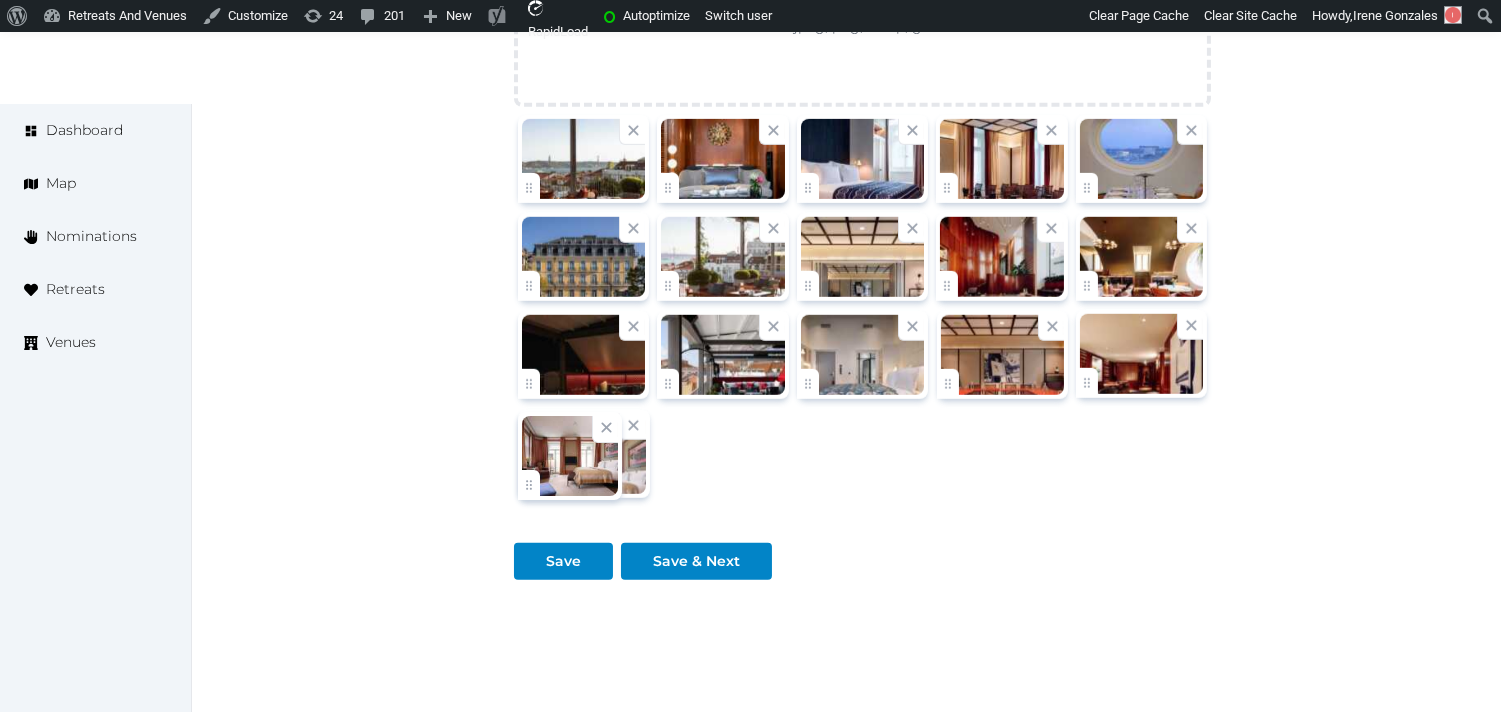 click on "Irene Gonzales   Account My Venue Listings My Retreats Logout      Dashboard Map Nominations Retreats Venues Edit venue 64 %  complete Fill out all the fields in your listing to increase its completion percentage.   A higher completion percentage will make your listing more attractive and result in better matches. Bairro Alto Hotel   View  listing   Open    Close CRM Lead Basic details Pricing and policies Retreat spaces Meeting spaces Accommodations Amenities Food and dining Activities and experiences Location Environment Types of retreats Brochures Notes Ownership Administration Activity This venue is live and visible to the public Mark draft Archive Venue owned by RetreatsAndVenues Manager c.o.r.e.y.sanford@retreatsandvenues.com Copy ownership transfer link Share this link with any user to transfer ownership of this venue. Users without accounts will be directed to register. Copy update link Copy recommended link Copy shortlist link Name" at bounding box center (750, -778) 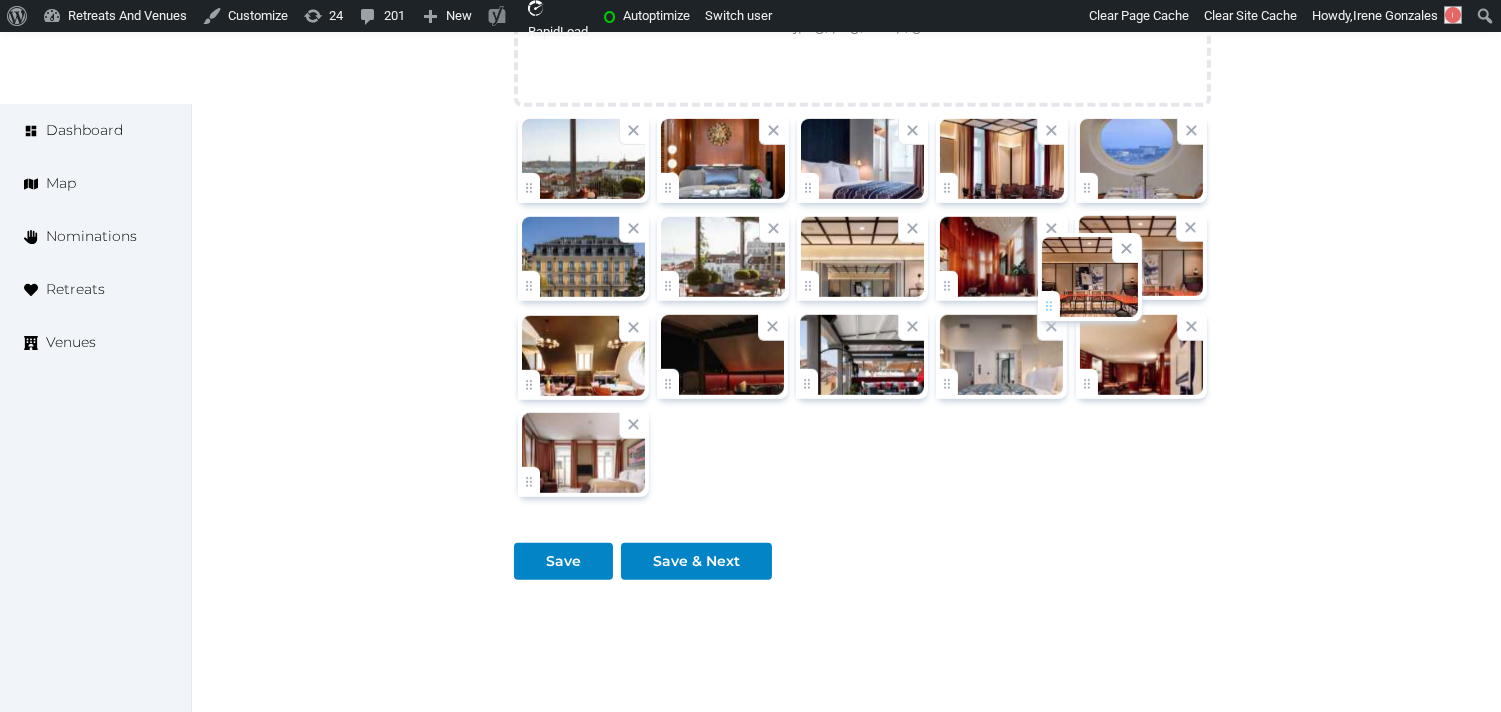 drag, startPoint x: 954, startPoint y: 391, endPoint x: 1056, endPoint y: 310, distance: 130.24976 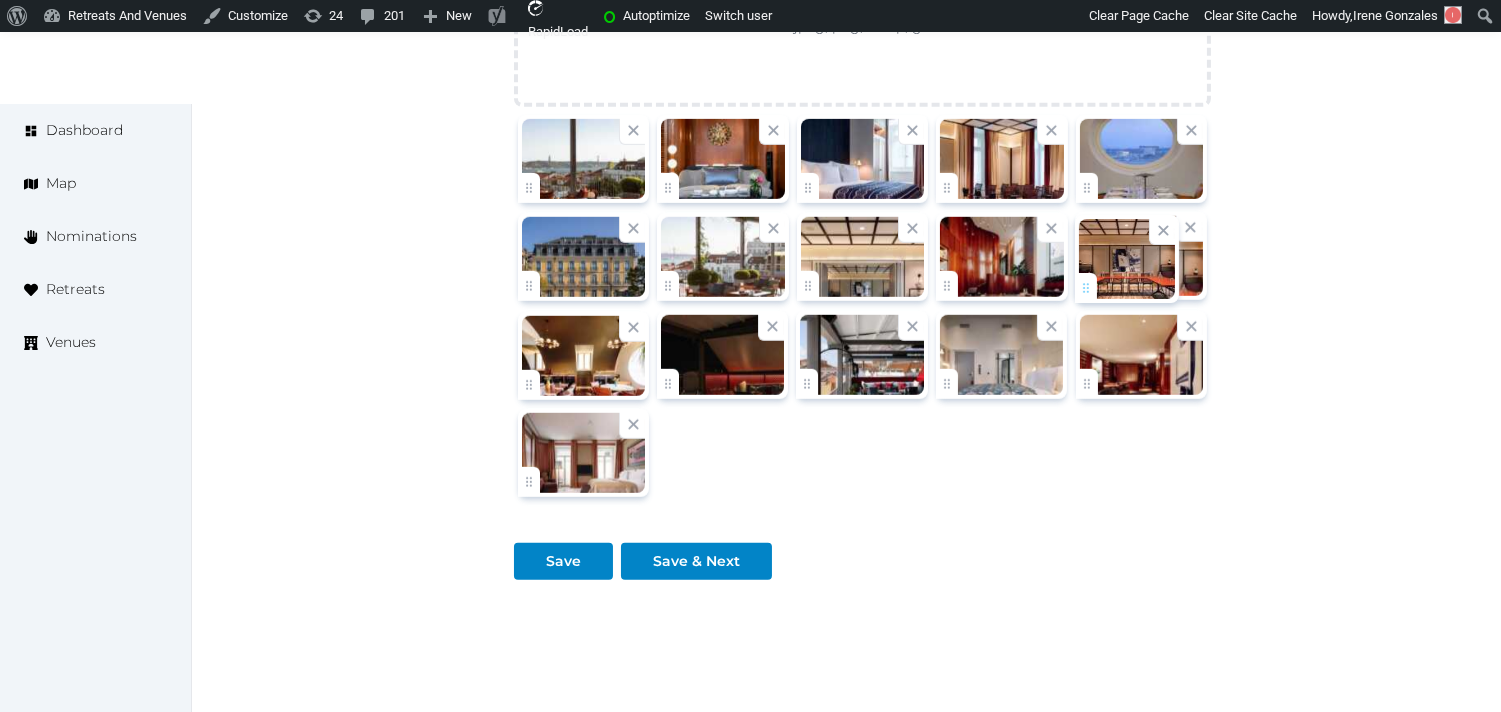 click on "Irene Gonzales   Account My Venue Listings My Retreats Logout      Dashboard Map Nominations Retreats Venues Edit venue 64 %  complete Fill out all the fields in your listing to increase its completion percentage.   A higher completion percentage will make your listing more attractive and result in better matches. Bairro Alto Hotel   View  listing   Open    Close CRM Lead Basic details Pricing and policies Retreat spaces Meeting spaces Accommodations Amenities Food and dining Activities and experiences Location Environment Types of retreats Brochures Notes Ownership Administration Activity This venue is live and visible to the public Mark draft Archive Venue owned by RetreatsAndVenues Manager c.o.r.e.y.sanford@retreatsandvenues.com Copy ownership transfer link Share this link with any user to transfer ownership of this venue. Users without accounts will be directed to register. Copy update link Copy recommended link Copy shortlist link Name" at bounding box center (750, -778) 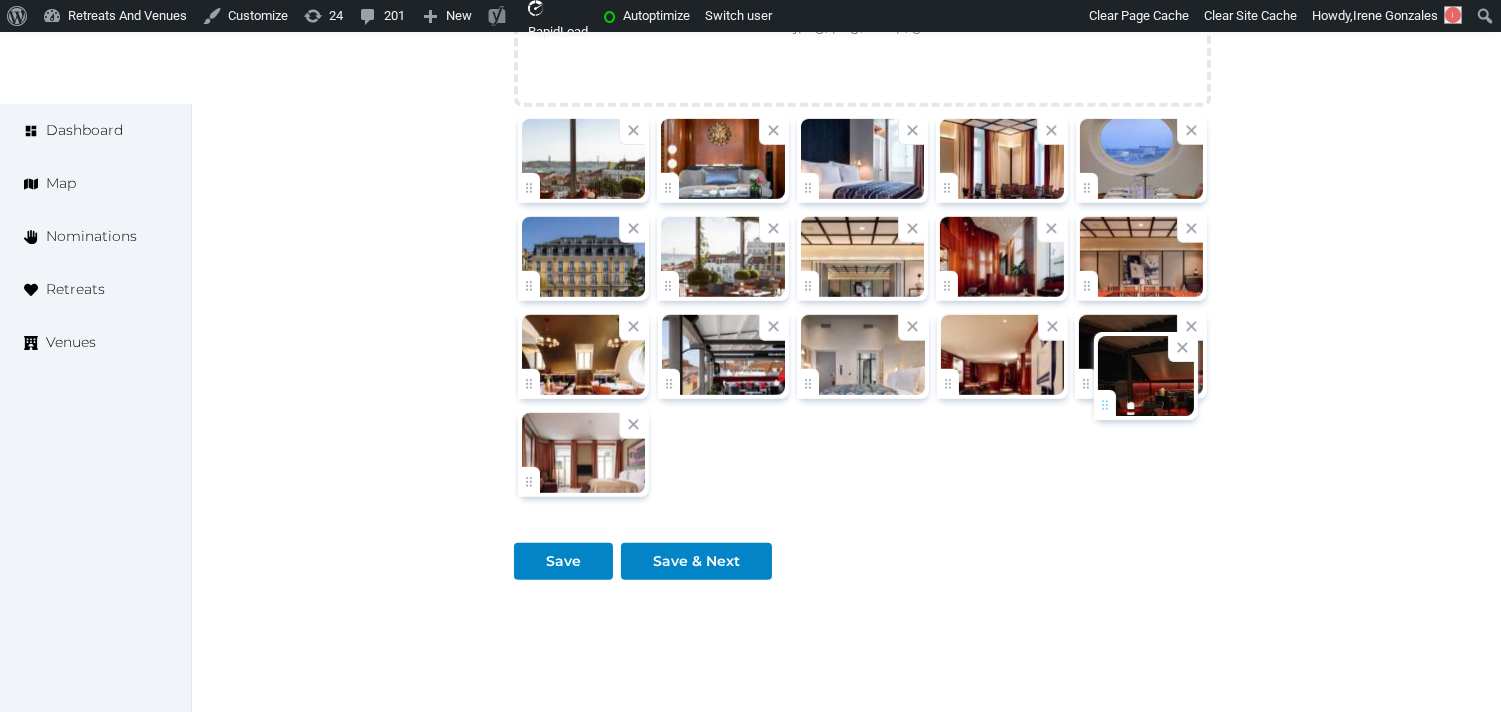 drag, startPoint x: 668, startPoint y: 384, endPoint x: 1105, endPoint y: 402, distance: 437.37054 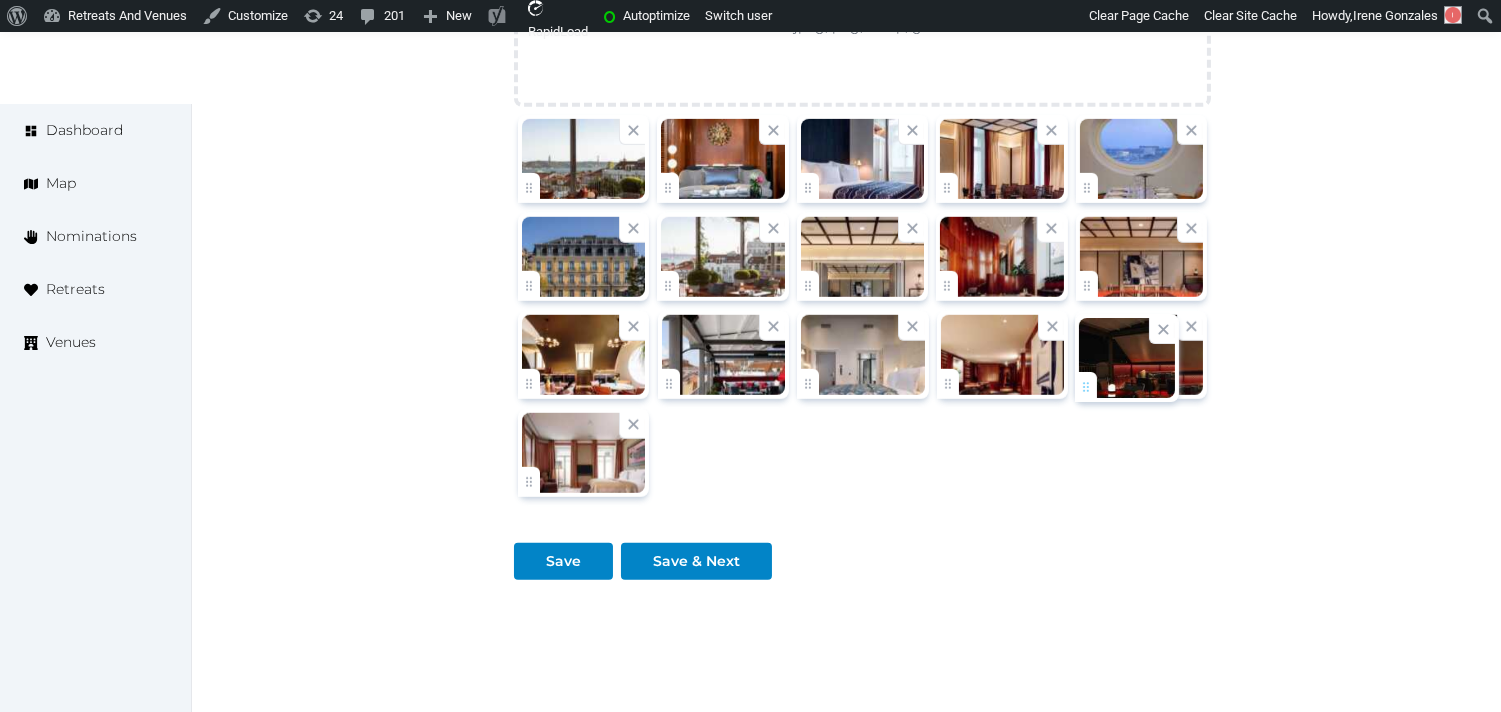 click on "Irene Gonzales   Account My Venue Listings My Retreats Logout      Dashboard Map Nominations Retreats Venues Edit venue 64 %  complete Fill out all the fields in your listing to increase its completion percentage.   A higher completion percentage will make your listing more attractive and result in better matches. Bairro Alto Hotel   View  listing   Open    Close CRM Lead Basic details Pricing and policies Retreat spaces Meeting spaces Accommodations Amenities Food and dining Activities and experiences Location Environment Types of retreats Brochures Notes Ownership Administration Activity This venue is live and visible to the public Mark draft Archive Venue owned by RetreatsAndVenues Manager c.o.r.e.y.sanford@retreatsandvenues.com Copy ownership transfer link Share this link with any user to transfer ownership of this venue. Users without accounts will be directed to register. Copy update link Copy recommended link Copy shortlist link Name" at bounding box center (750, -778) 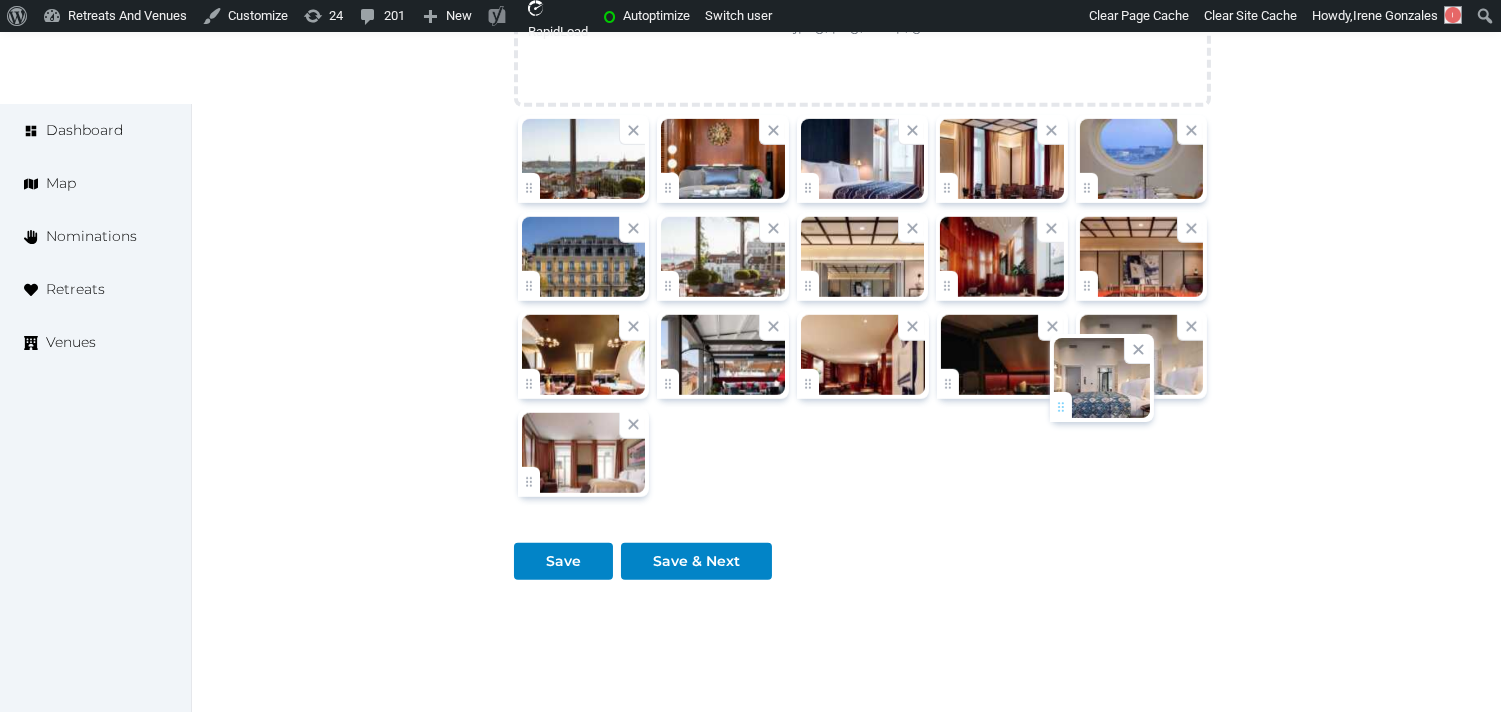 drag, startPoint x: 806, startPoint y: 380, endPoint x: 1060, endPoint y: 400, distance: 254.78618 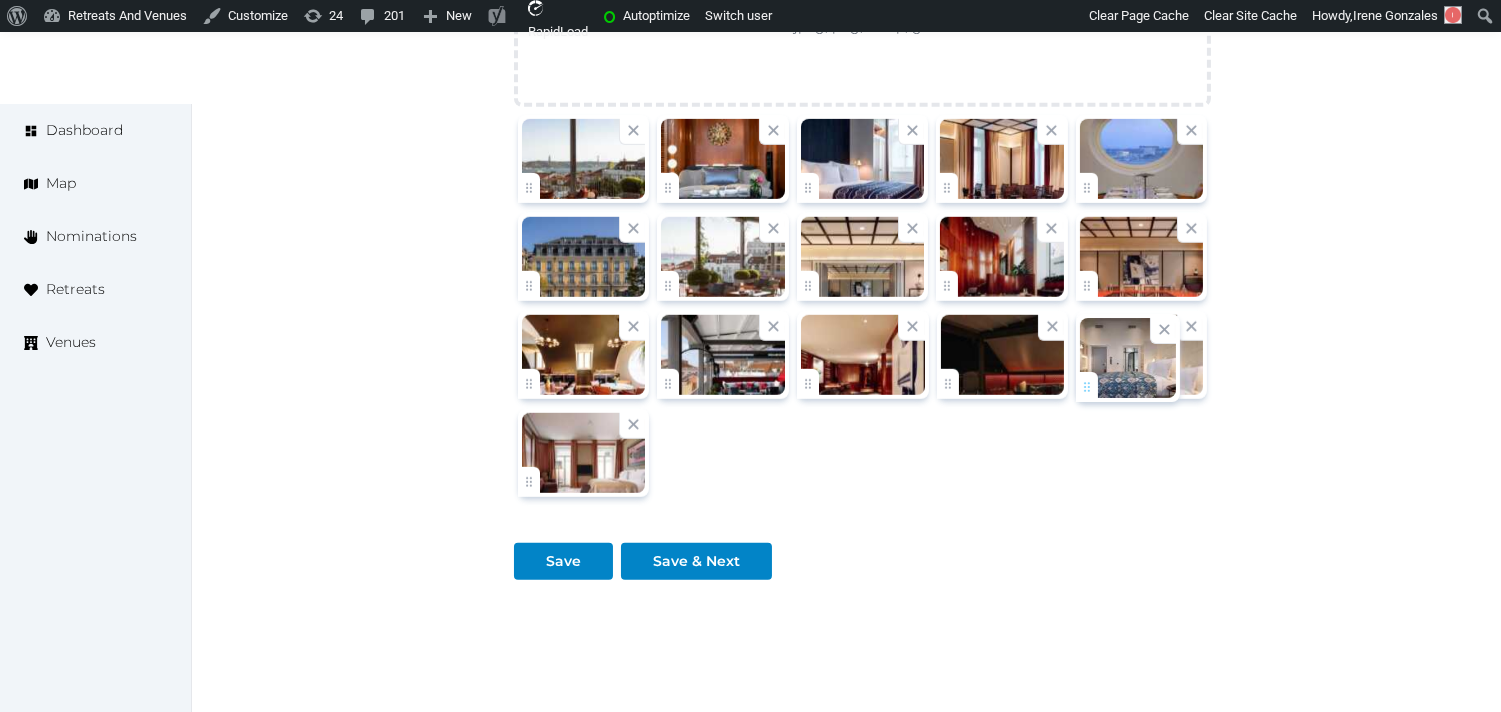 click on "Irene Gonzales   Account My Venue Listings My Retreats Logout      Dashboard Map Nominations Retreats Venues Edit venue 64 %  complete Fill out all the fields in your listing to increase its completion percentage.   A higher completion percentage will make your listing more attractive and result in better matches. Bairro Alto Hotel   View  listing   Open    Close CRM Lead Basic details Pricing and policies Retreat spaces Meeting spaces Accommodations Amenities Food and dining Activities and experiences Location Environment Types of retreats Brochures Notes Ownership Administration Activity This venue is live and visible to the public Mark draft Archive Venue owned by RetreatsAndVenues Manager c.o.r.e.y.sanford@retreatsandvenues.com Copy ownership transfer link Share this link with any user to transfer ownership of this venue. Users without accounts will be directed to register. Copy update link Copy recommended link Copy shortlist link Name" at bounding box center [750, -778] 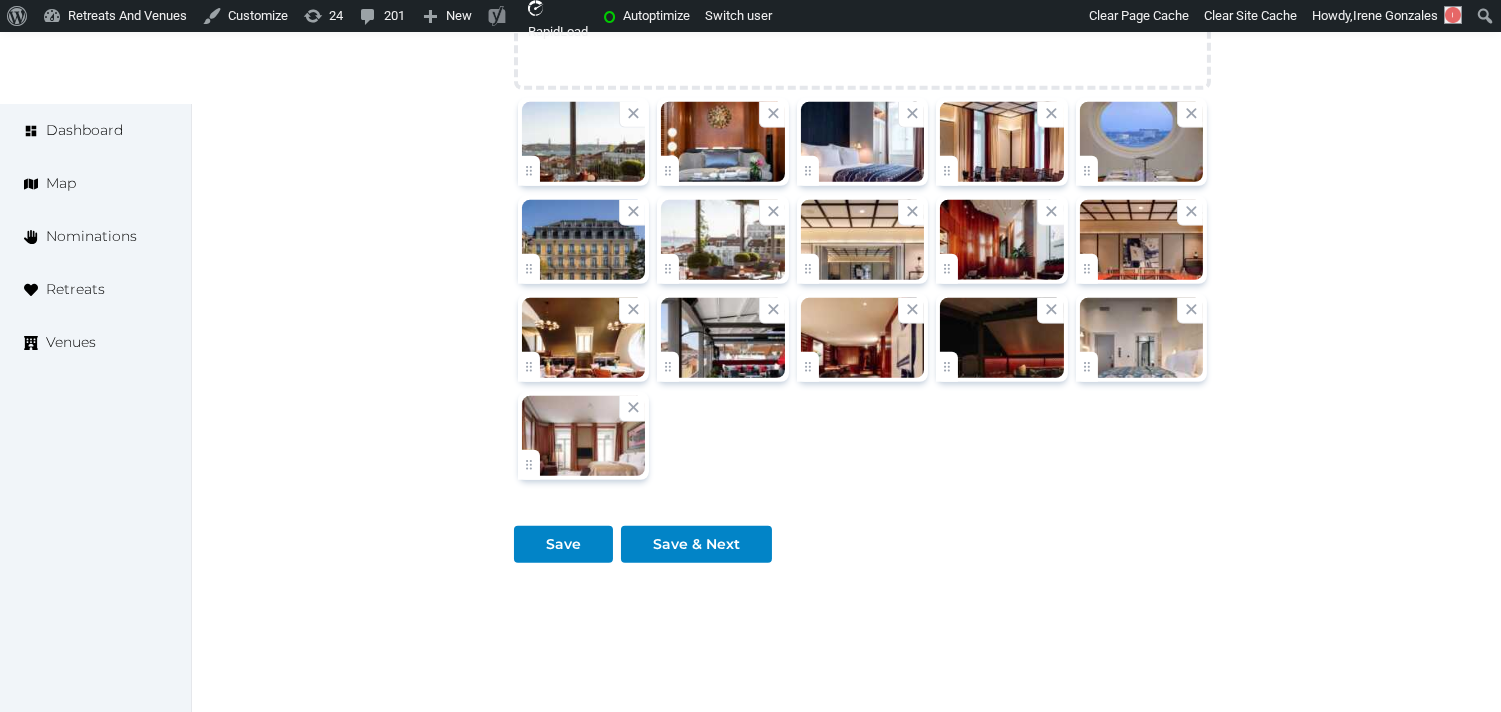 scroll, scrollTop: 2486, scrollLeft: 0, axis: vertical 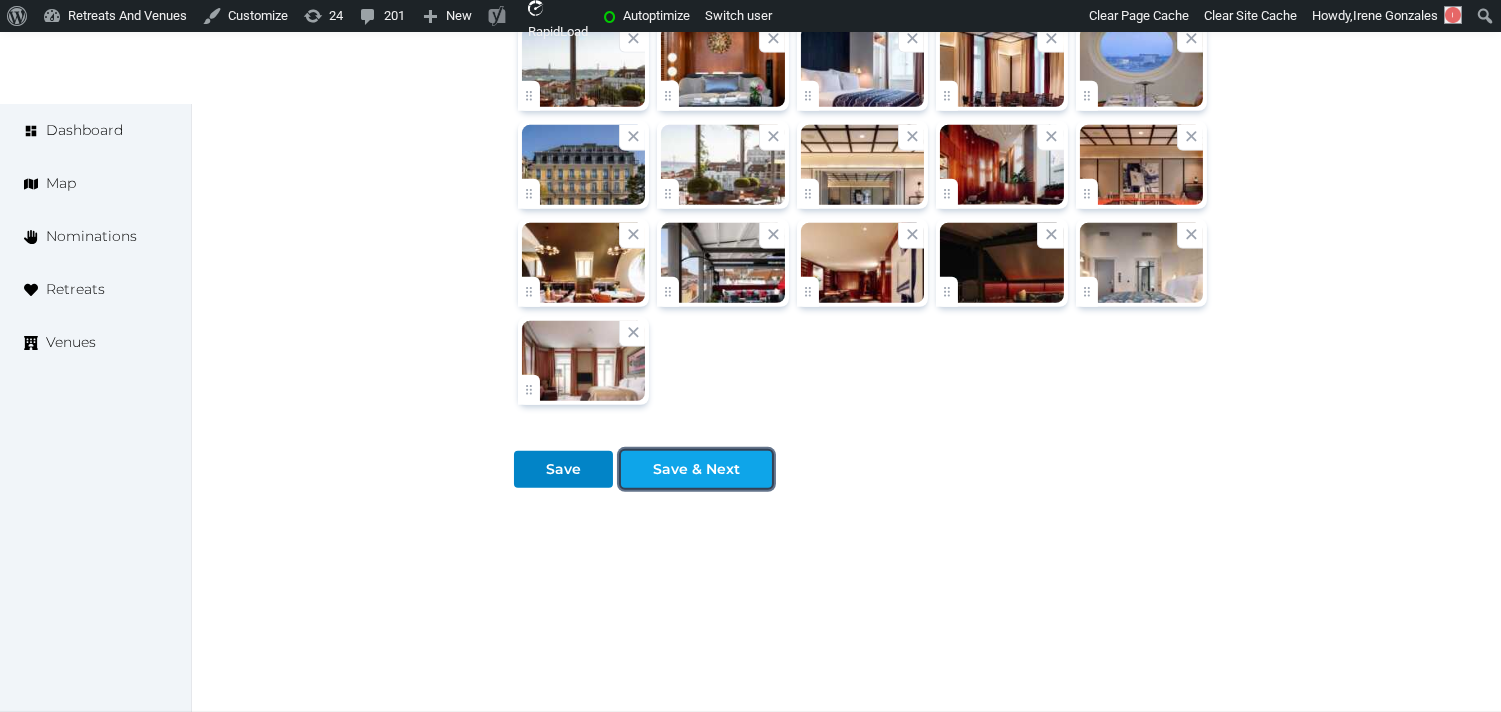 click on "Save & Next" at bounding box center [696, 469] 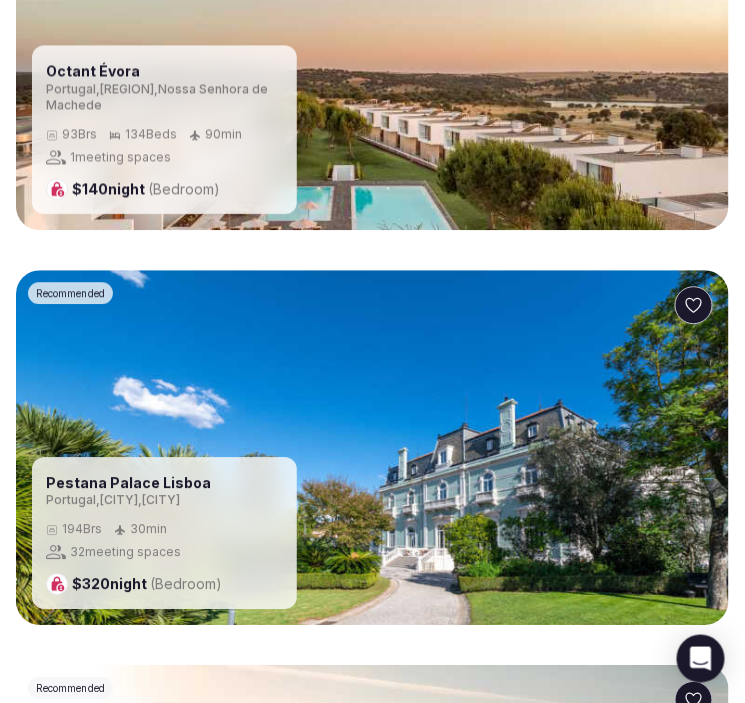 scroll, scrollTop: 2111, scrollLeft: 0, axis: vertical 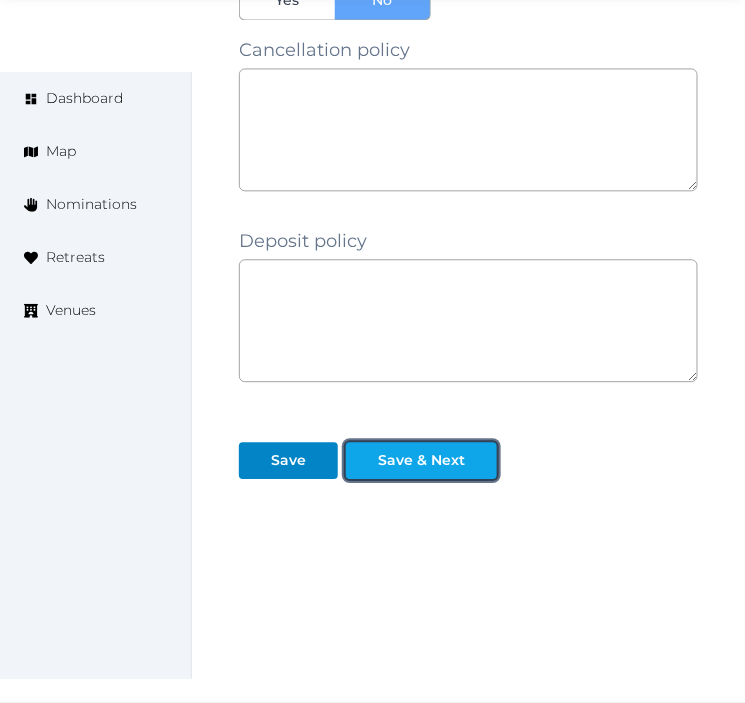 click at bounding box center (481, 460) 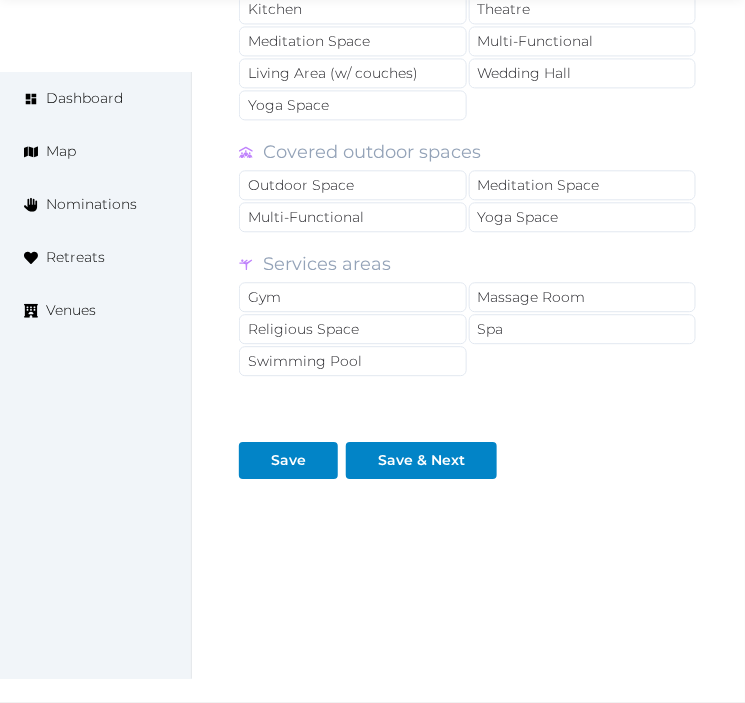 scroll, scrollTop: 2080, scrollLeft: 0, axis: vertical 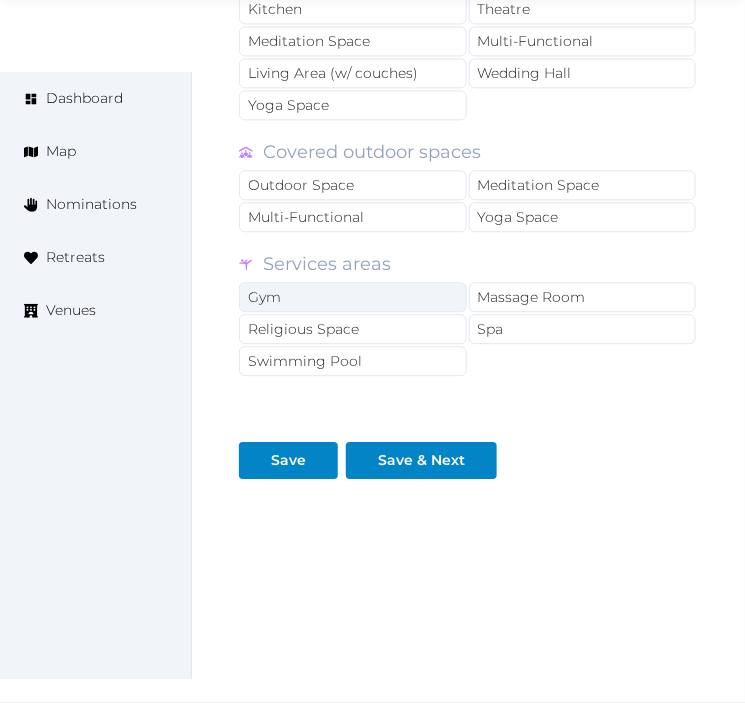 click on "Gym" at bounding box center [353, 297] 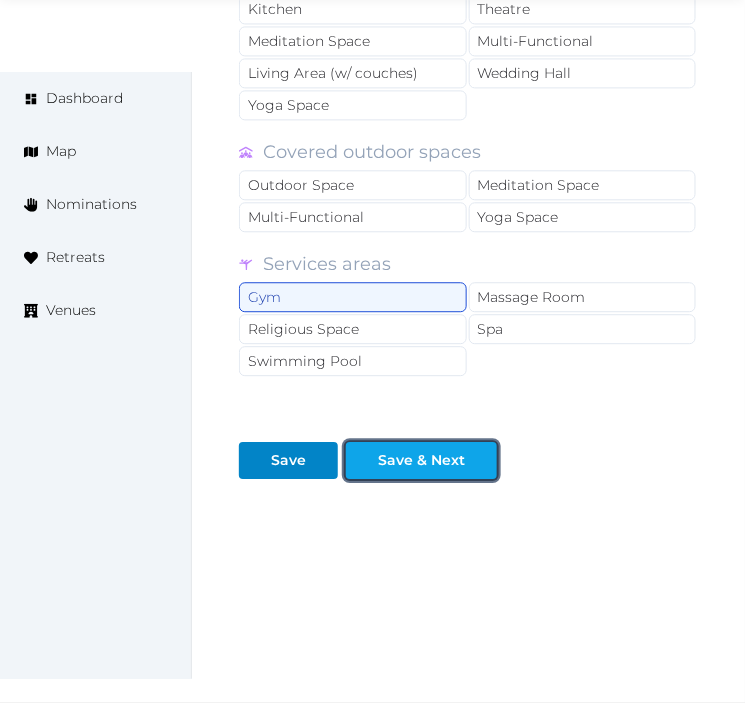 click on "Save & Next" at bounding box center [421, 460] 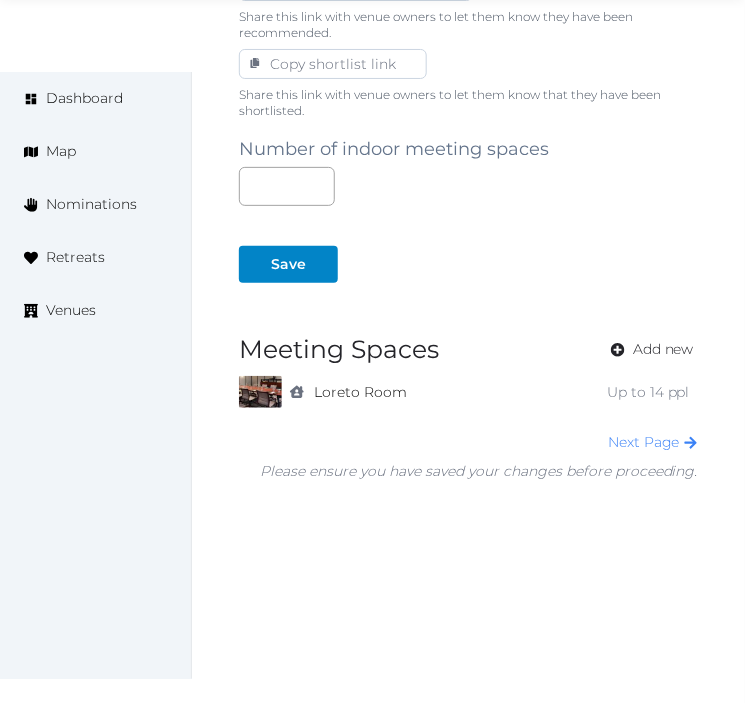 scroll, scrollTop: 1347, scrollLeft: 0, axis: vertical 